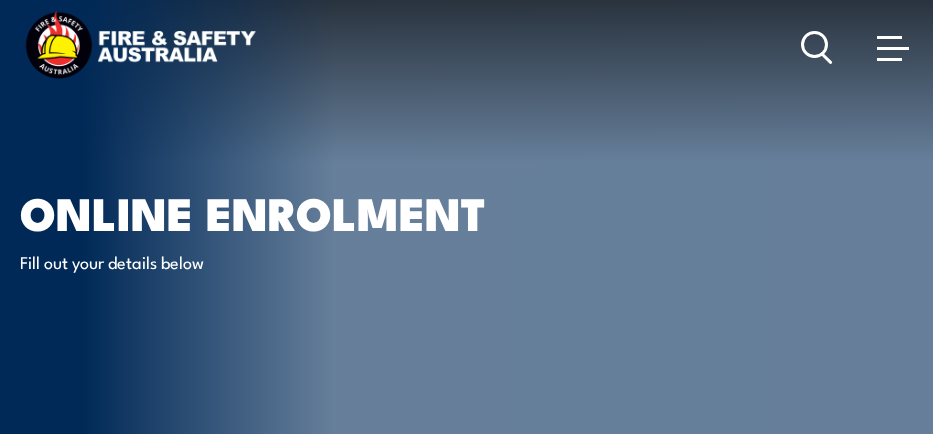 scroll, scrollTop: 0, scrollLeft: 0, axis: both 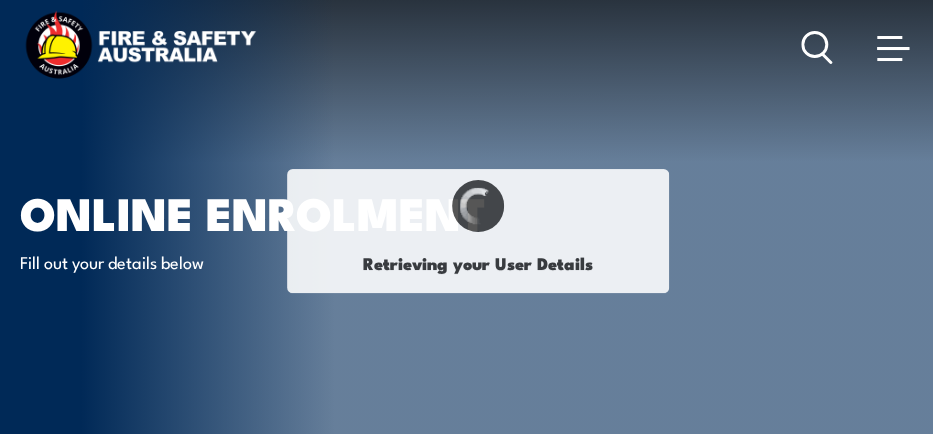 select on "Mr" 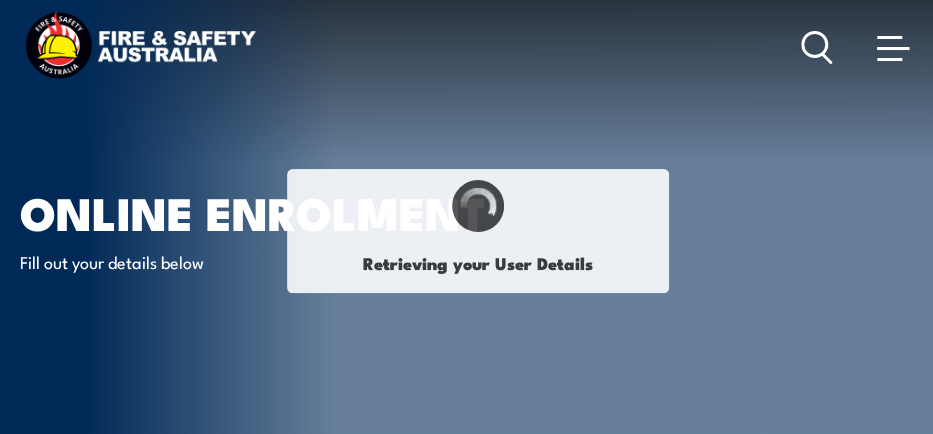 type on "[LAST]" 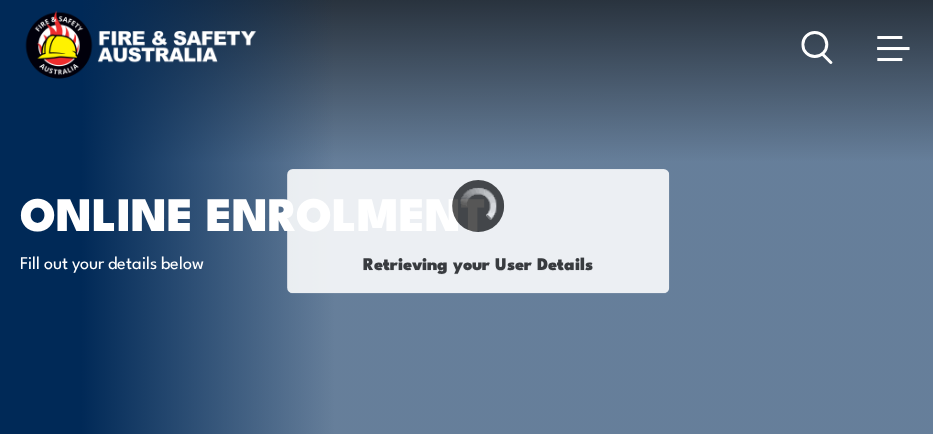 type on "[FIRST]" 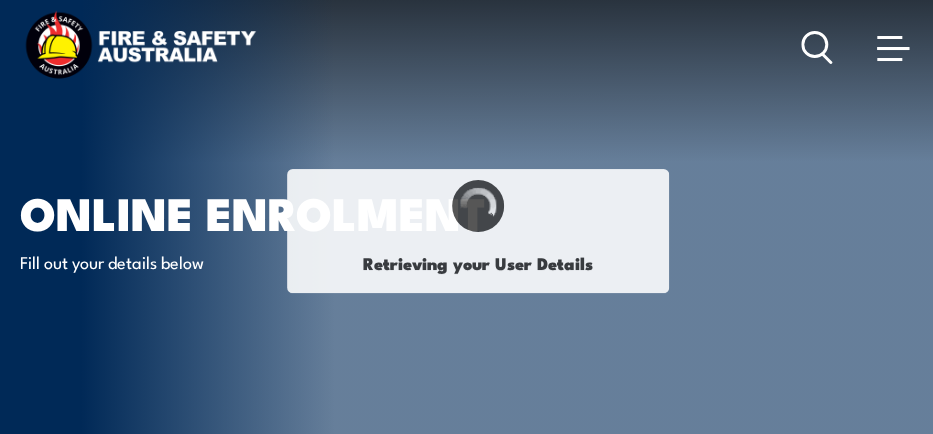 type on "[LAST]" 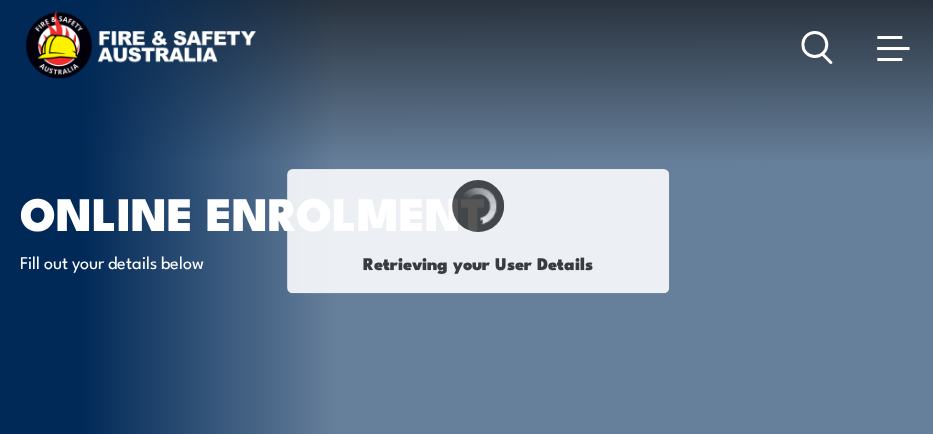 type on "February 27, 1988" 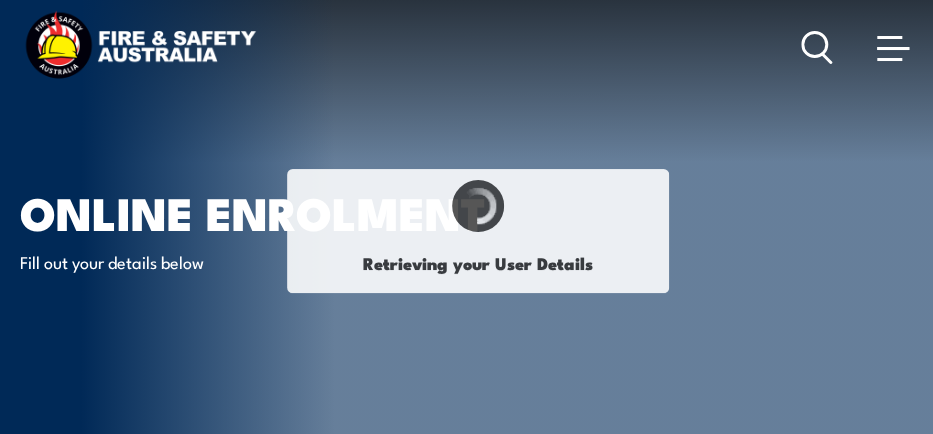 type on "ABVKN3U4X5" 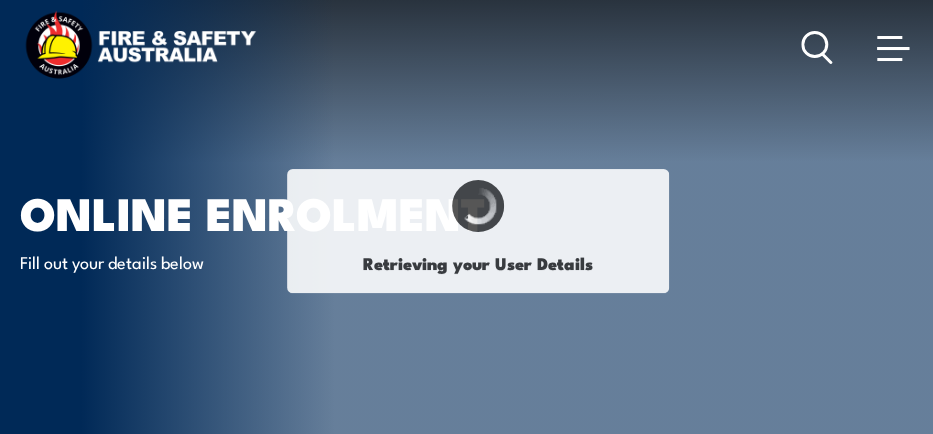select on "M" 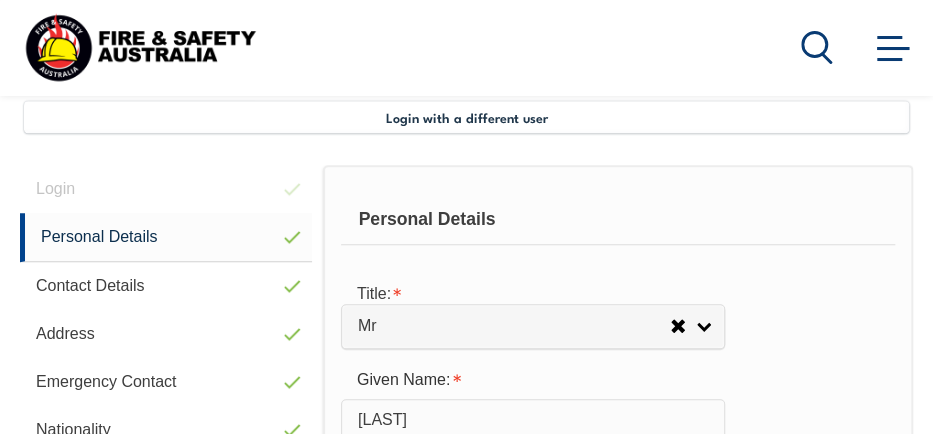 scroll, scrollTop: 485, scrollLeft: 0, axis: vertical 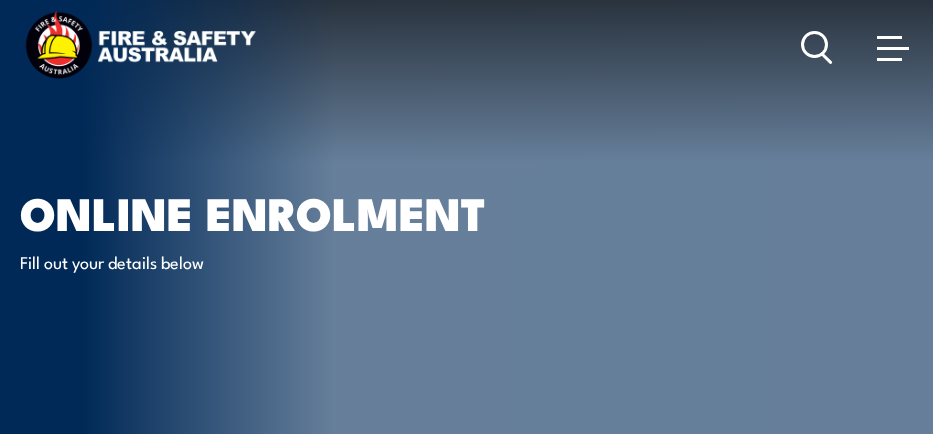 select on "Mr" 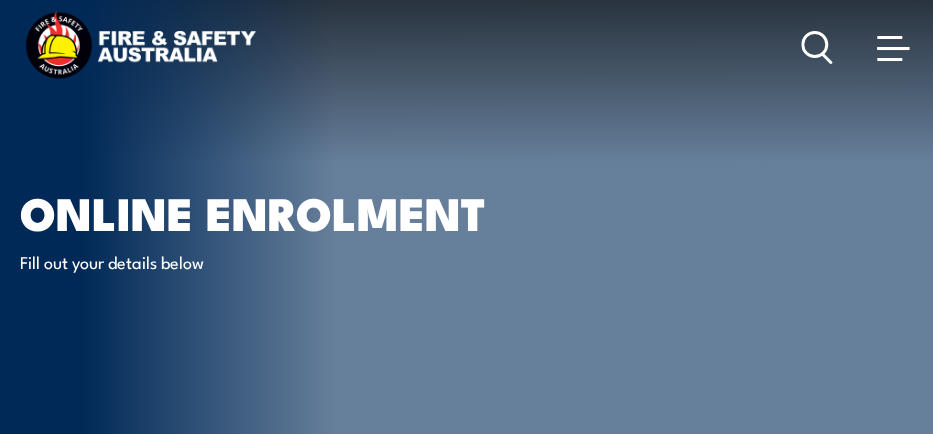 scroll, scrollTop: 0, scrollLeft: 0, axis: both 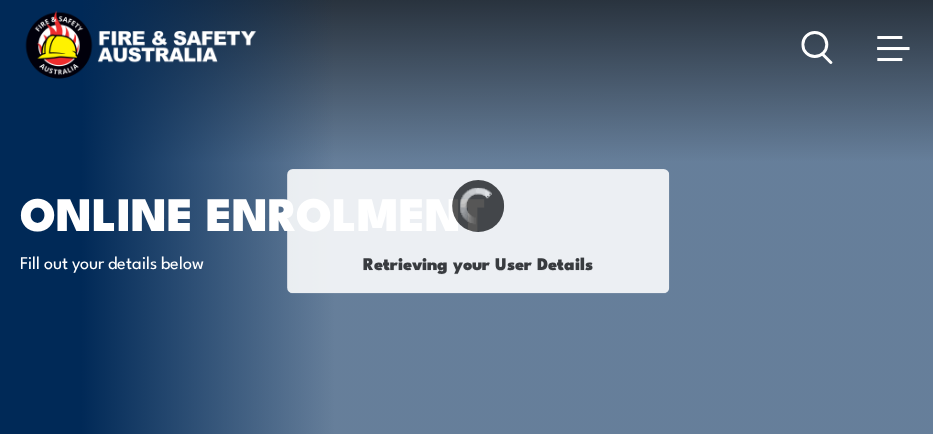select on "Mr" 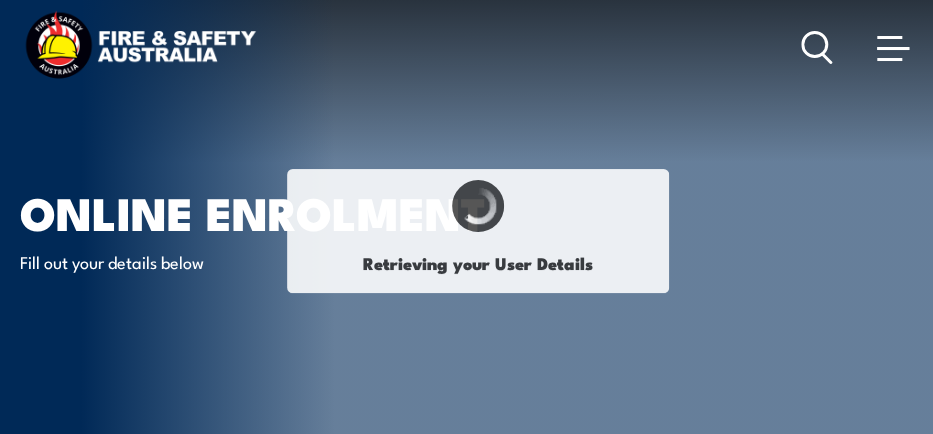 type on "[LAST]" 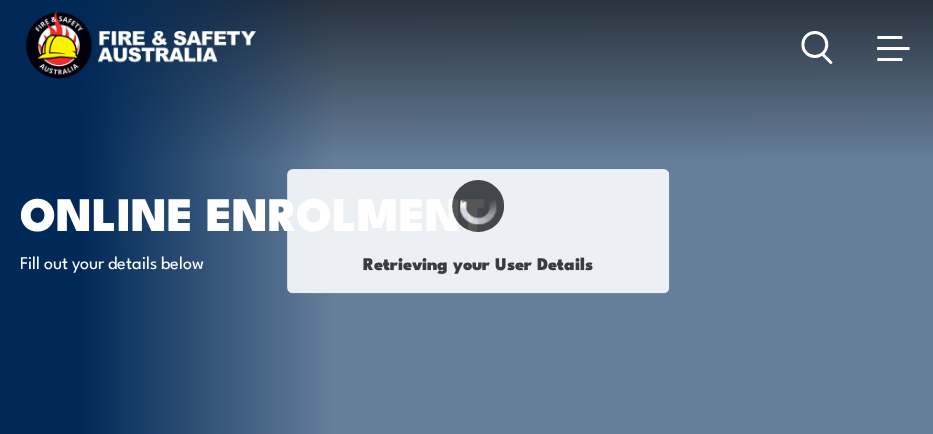 type on "[FIRST]" 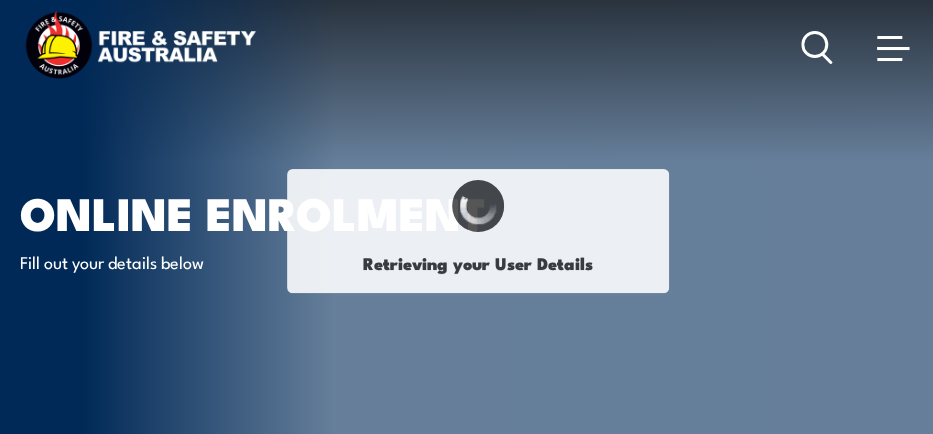type on "[LAST]" 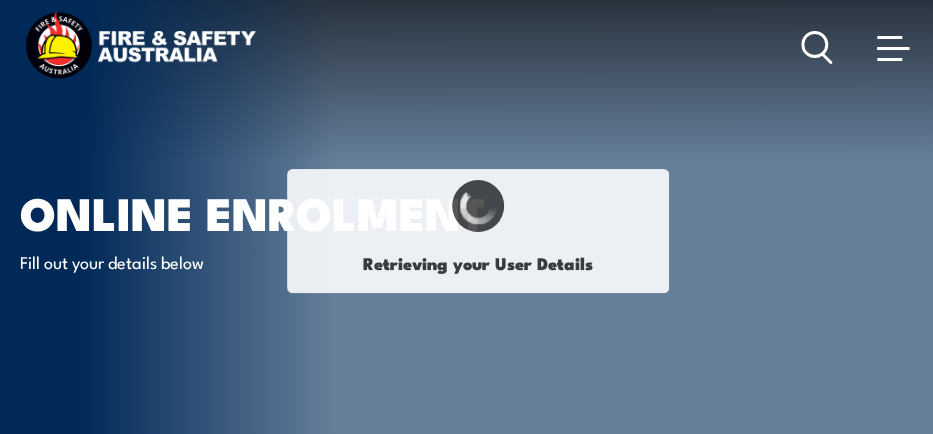 type on "[MONTH] [DAY], [YEAR]" 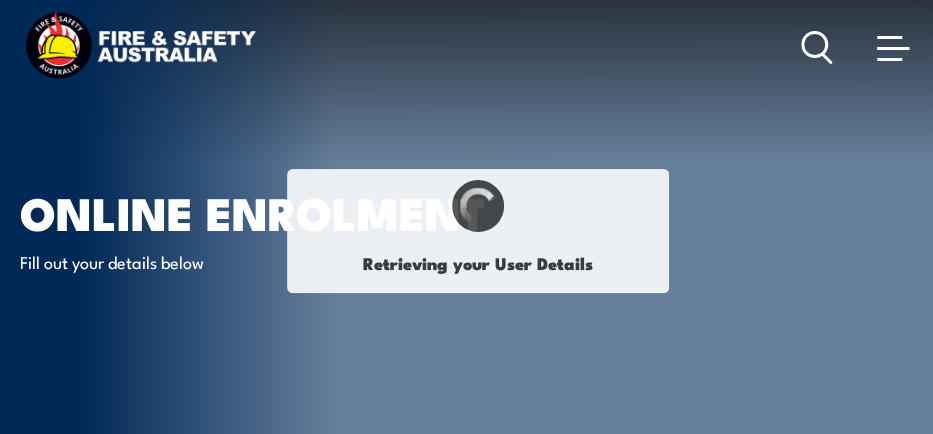 type on "[LICENSE]" 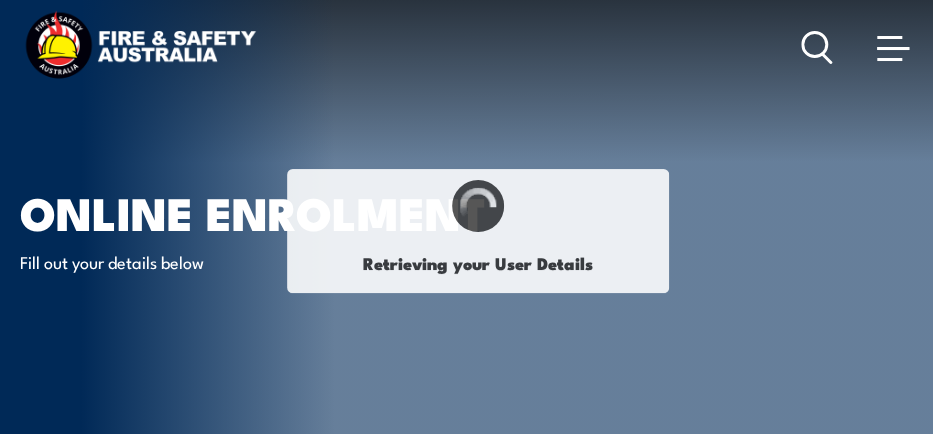 select on "M" 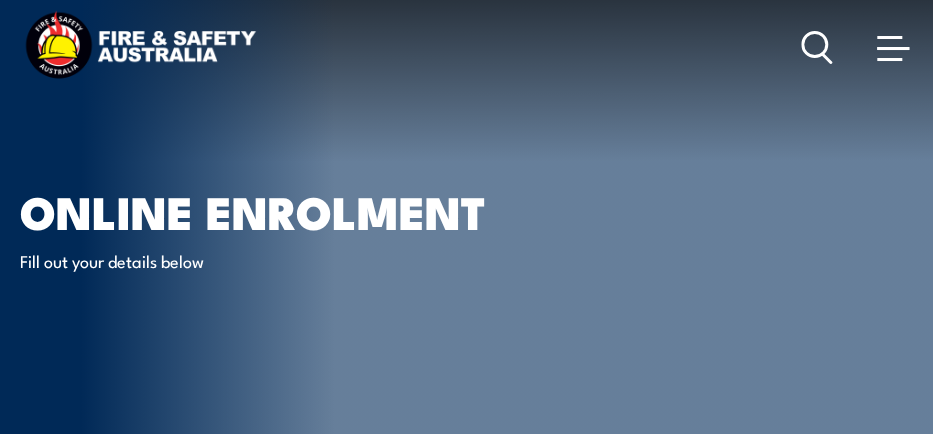 scroll, scrollTop: 0, scrollLeft: 0, axis: both 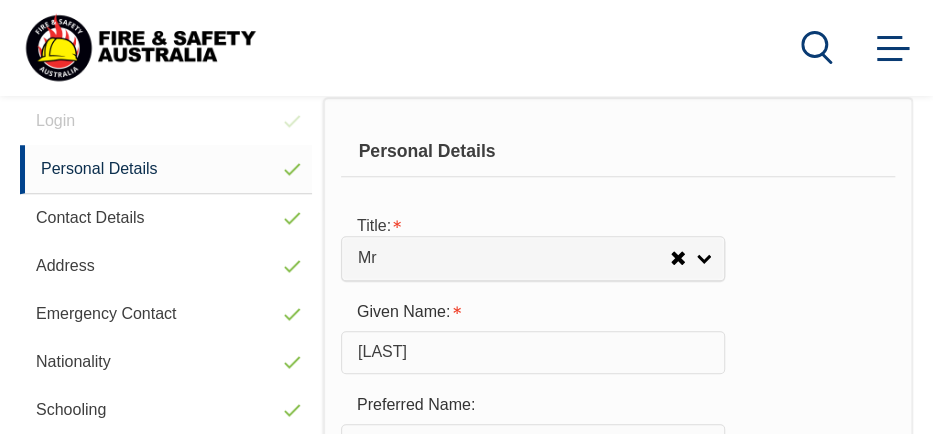 drag, startPoint x: 928, startPoint y: 429, endPoint x: 1104, endPoint y: 445, distance: 176.72577 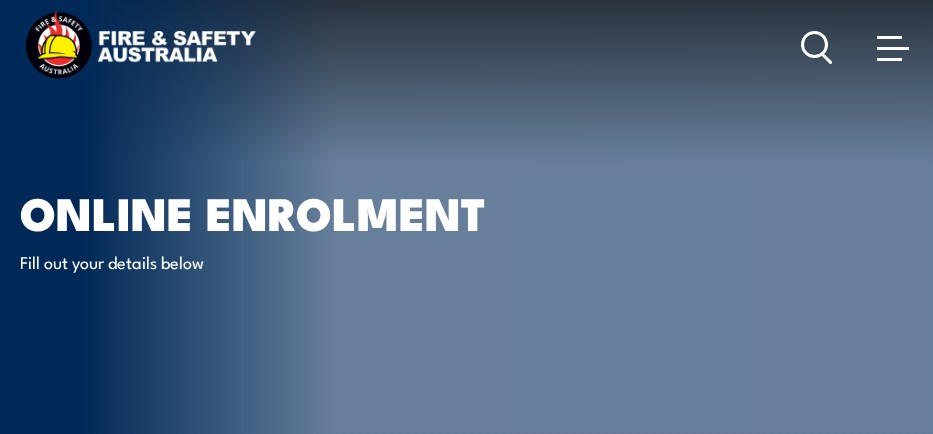 scroll, scrollTop: 0, scrollLeft: 0, axis: both 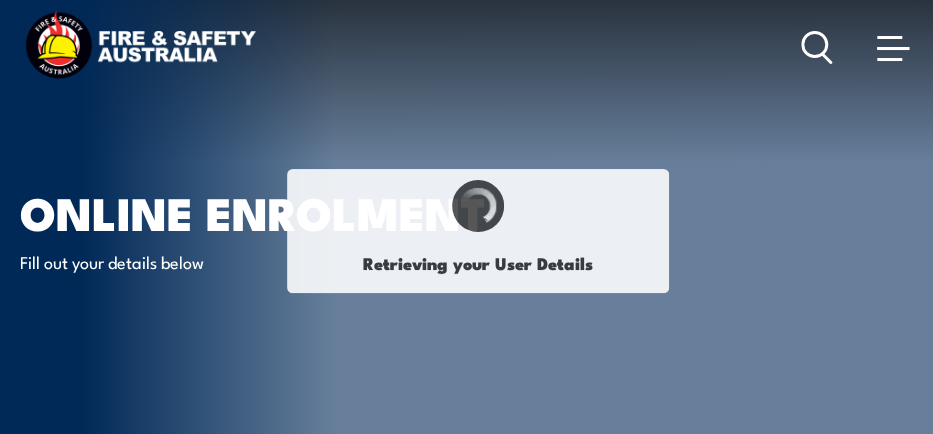 select on "Mr" 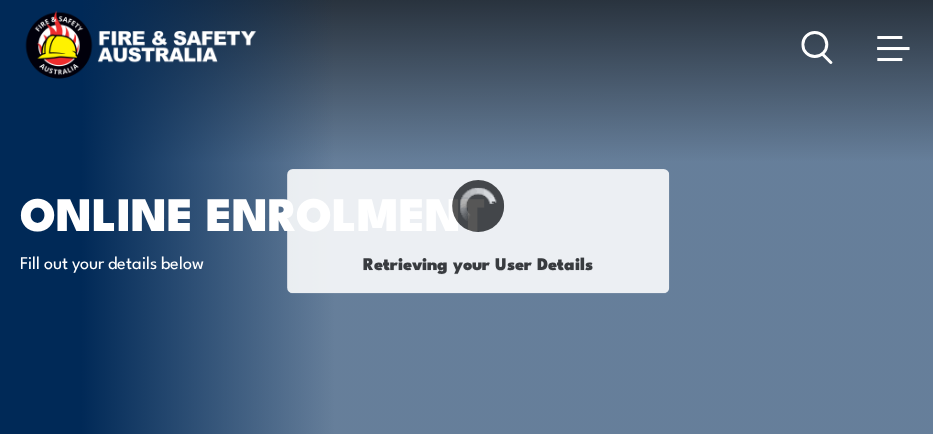 type on "[LAST]" 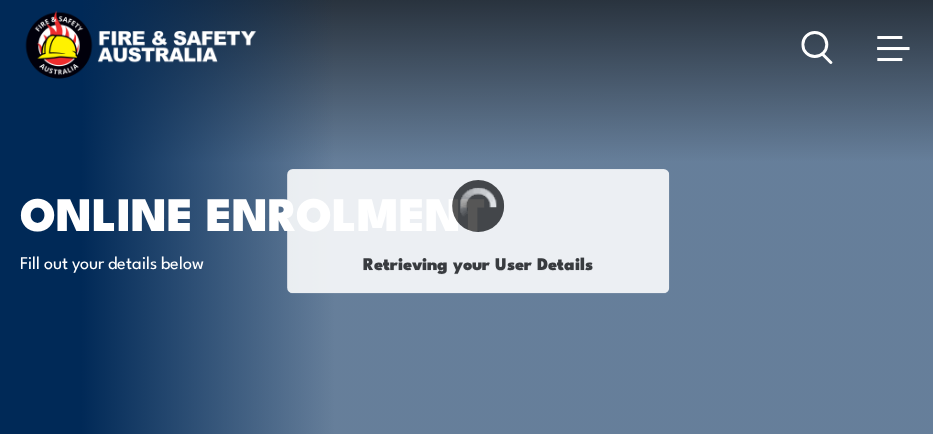 type on "[FIRST]" 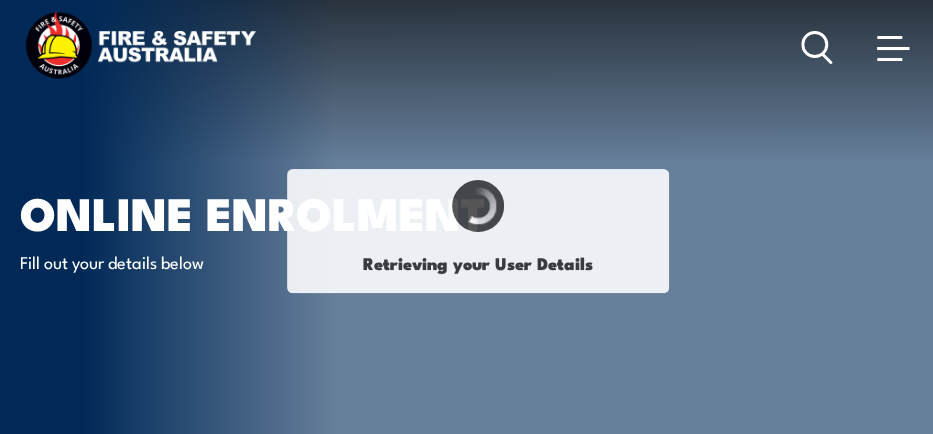 type on "[LAST]" 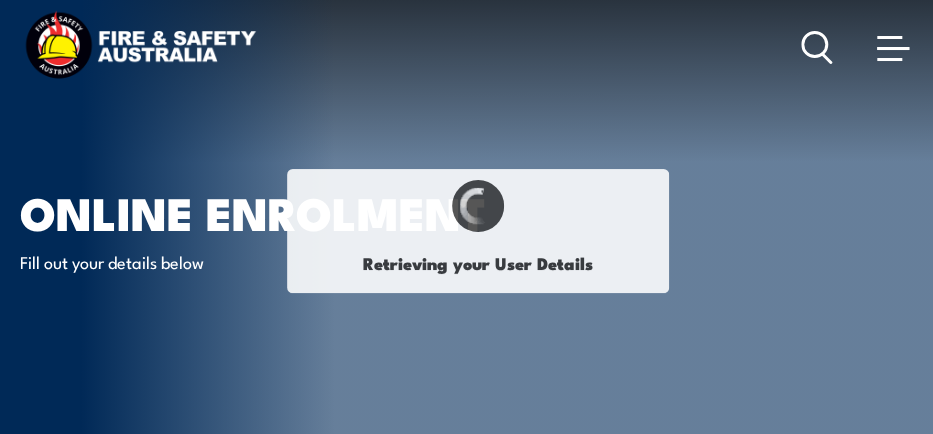 type on "[MONTH] [DAY], [YEAR]" 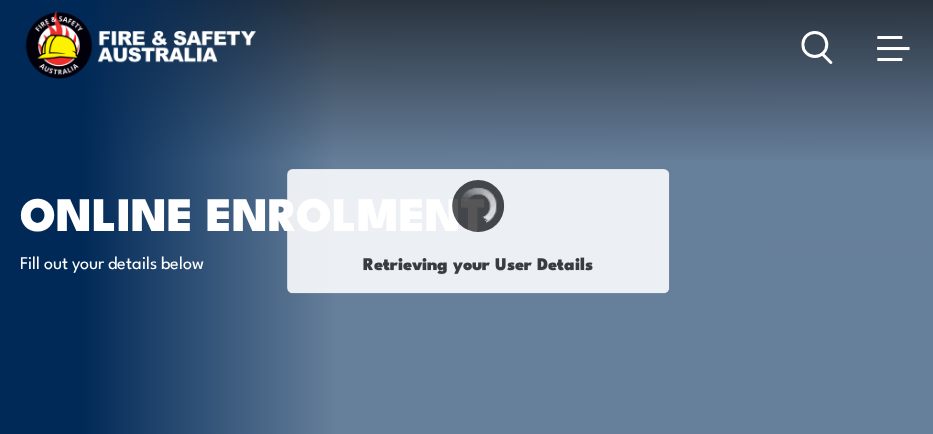 type on "[LICENSE]" 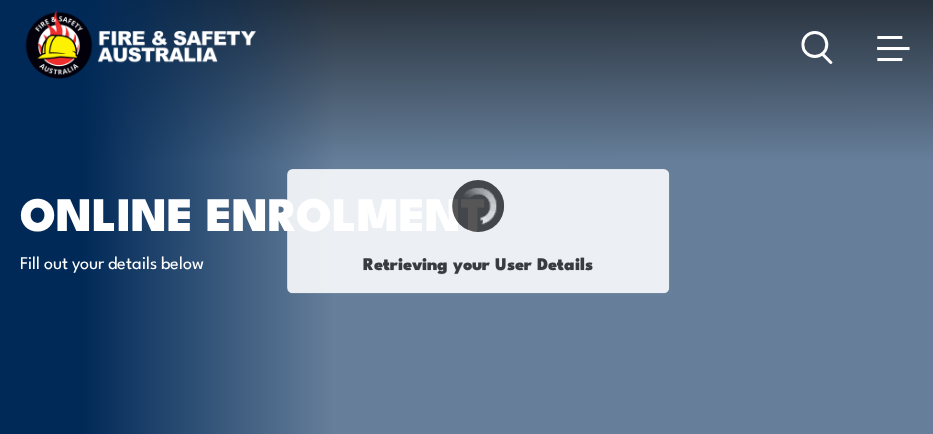 select on "M" 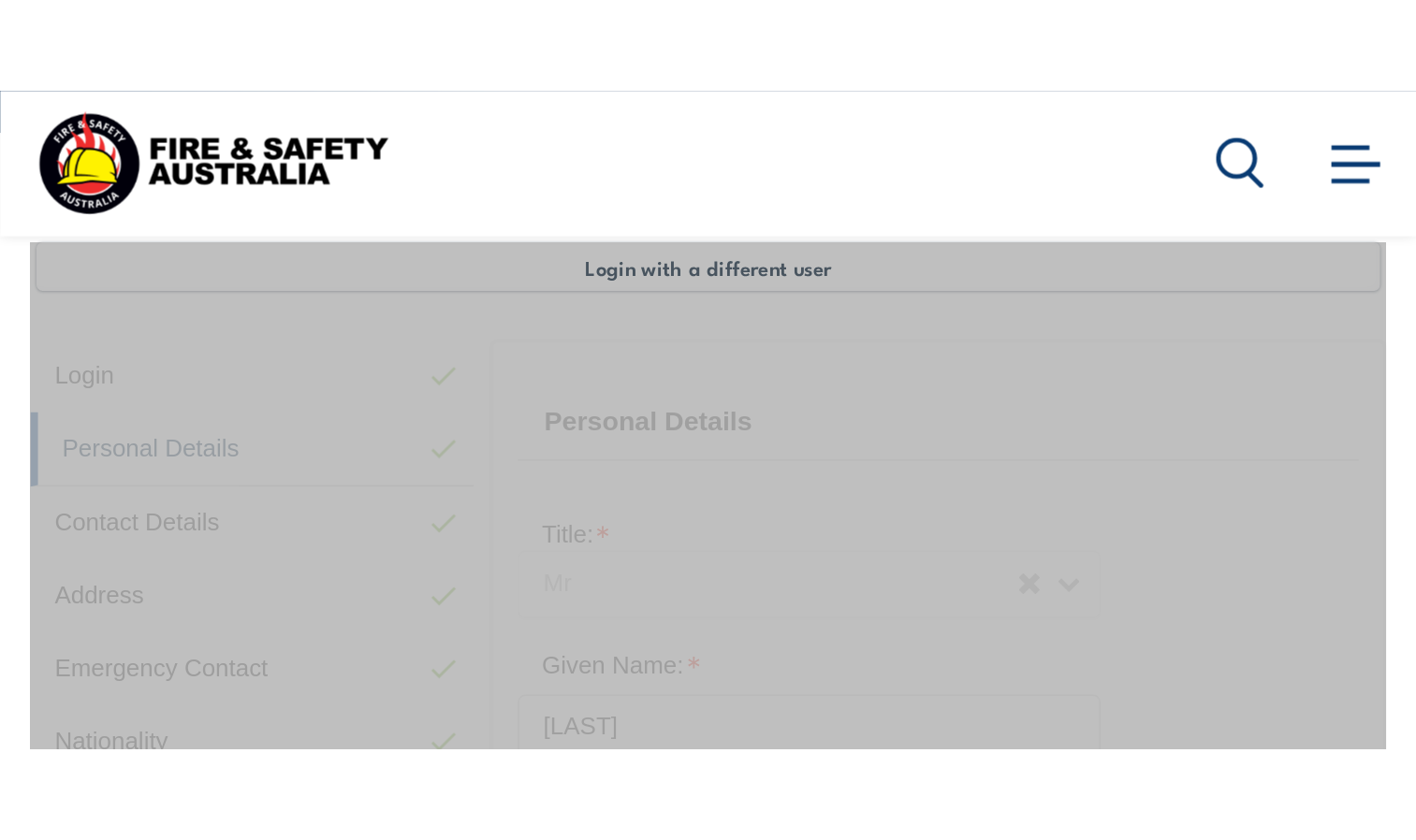 scroll, scrollTop: 454, scrollLeft: 0, axis: vertical 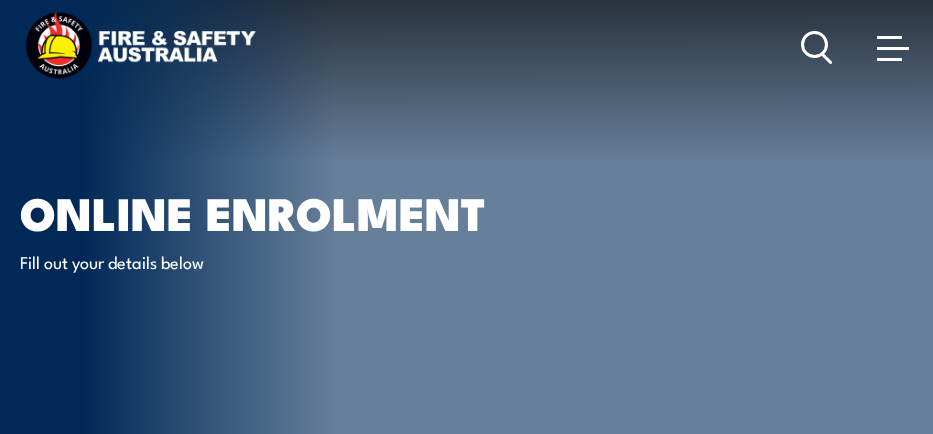 select on "Mr" 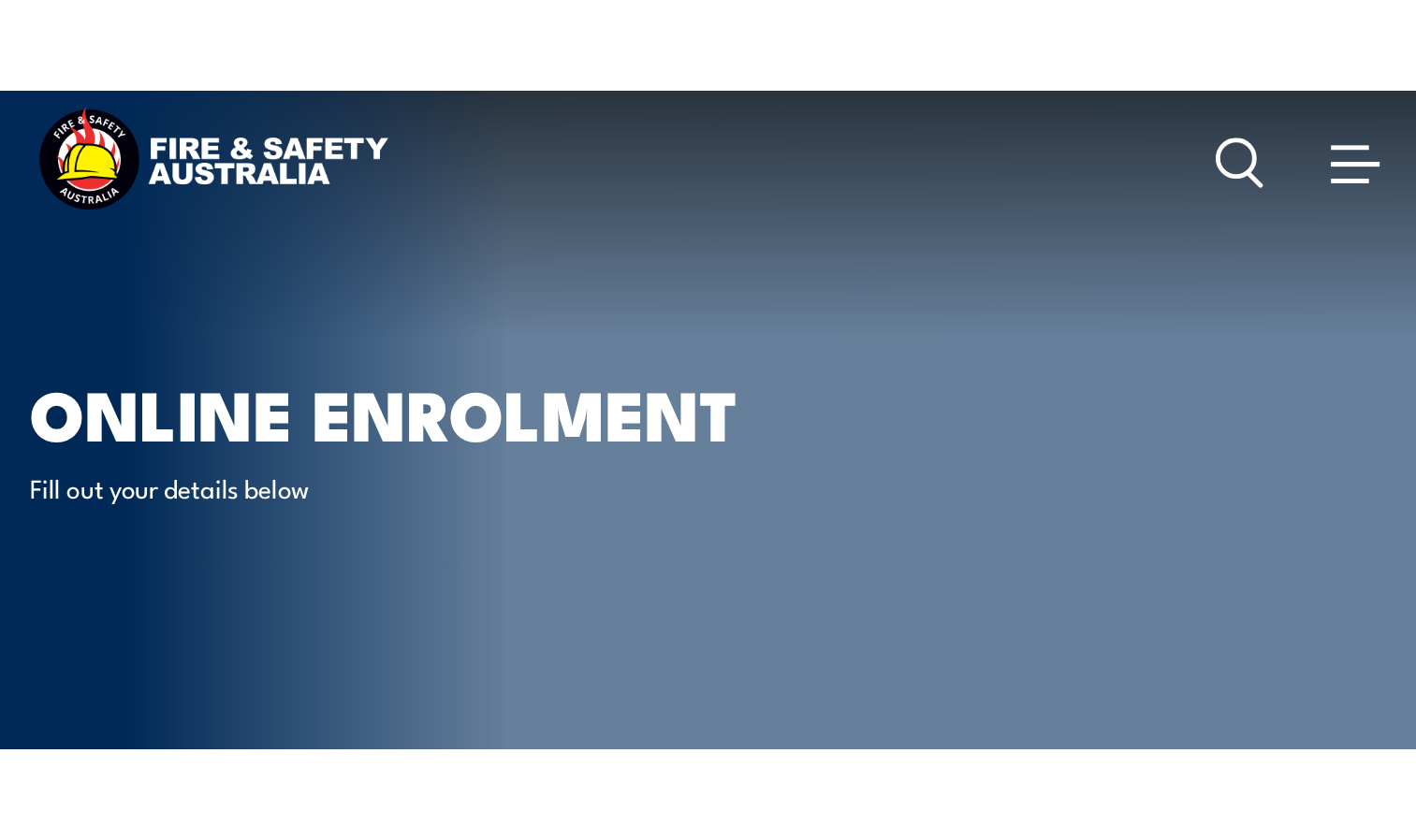 scroll, scrollTop: 258, scrollLeft: 0, axis: vertical 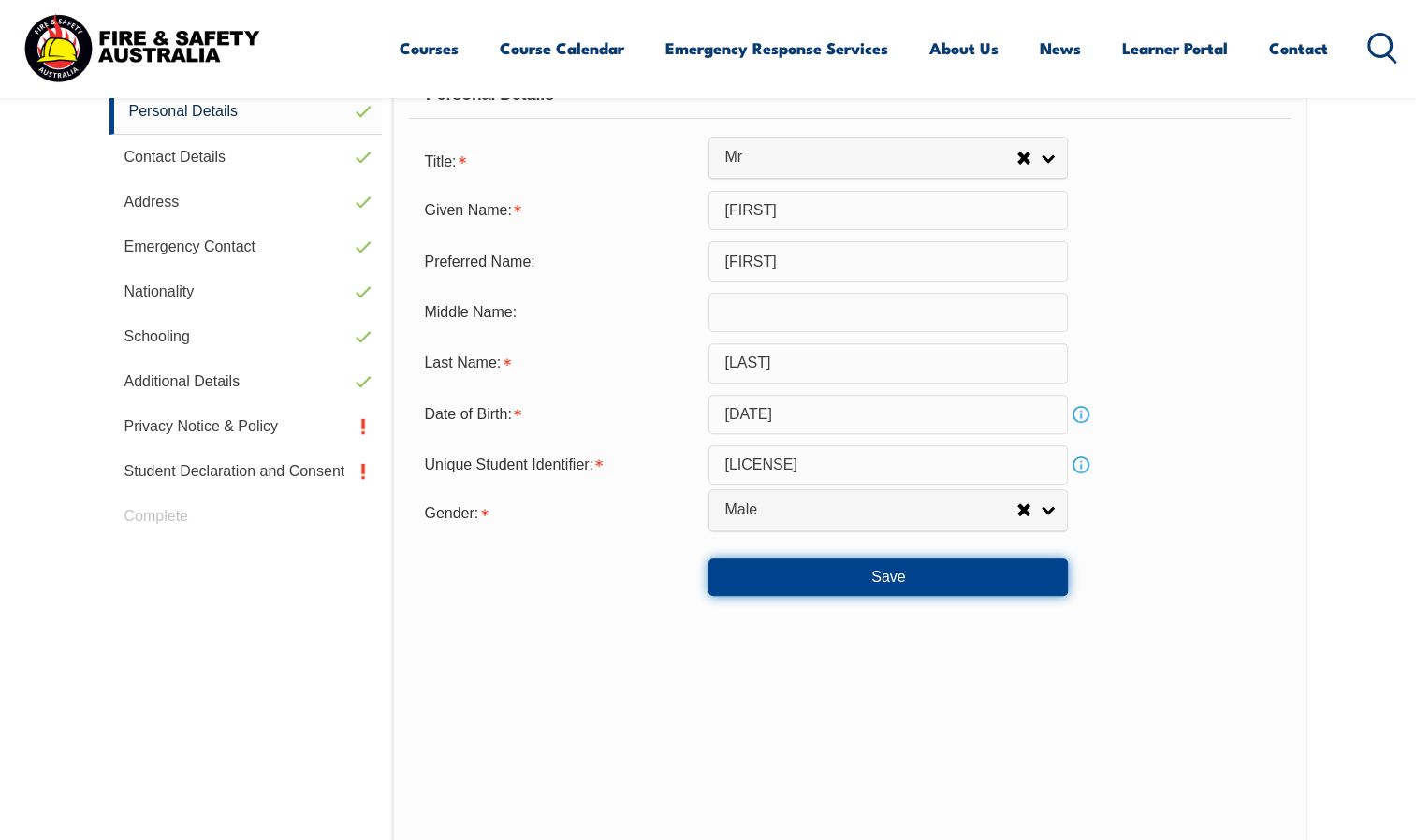 click on "Save" at bounding box center [888, 577] 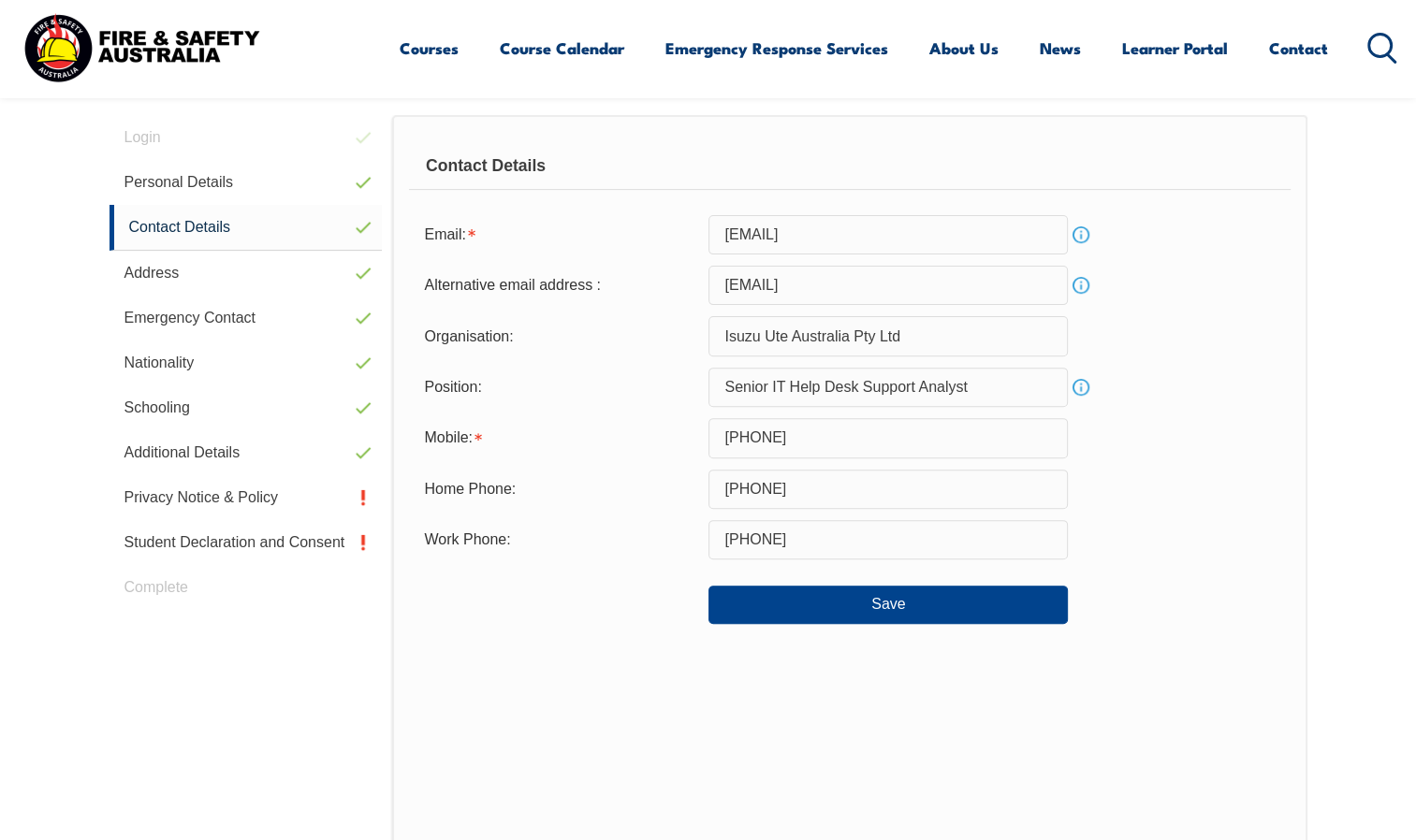scroll, scrollTop: 509, scrollLeft: 0, axis: vertical 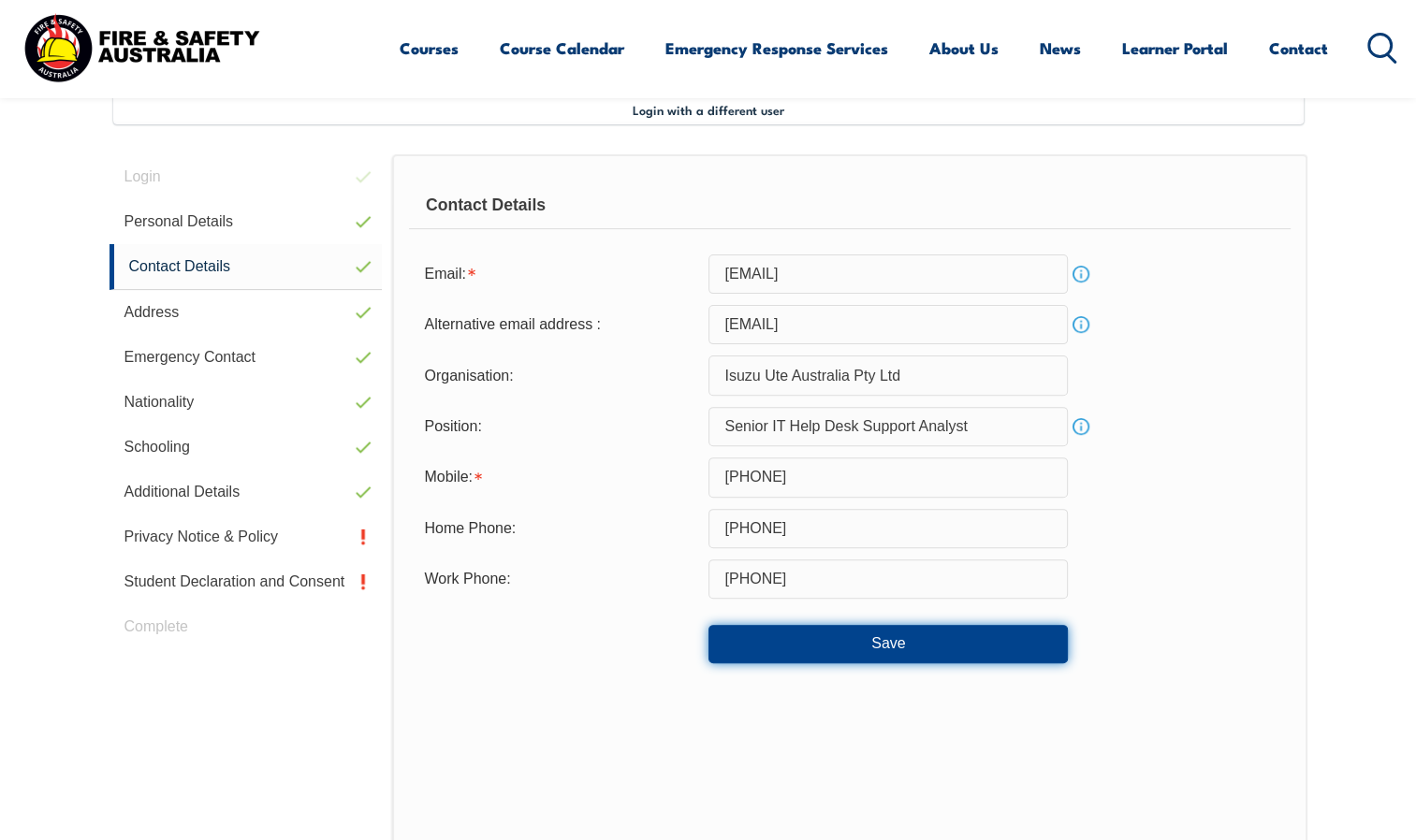 click on "Save" at bounding box center [888, 644] 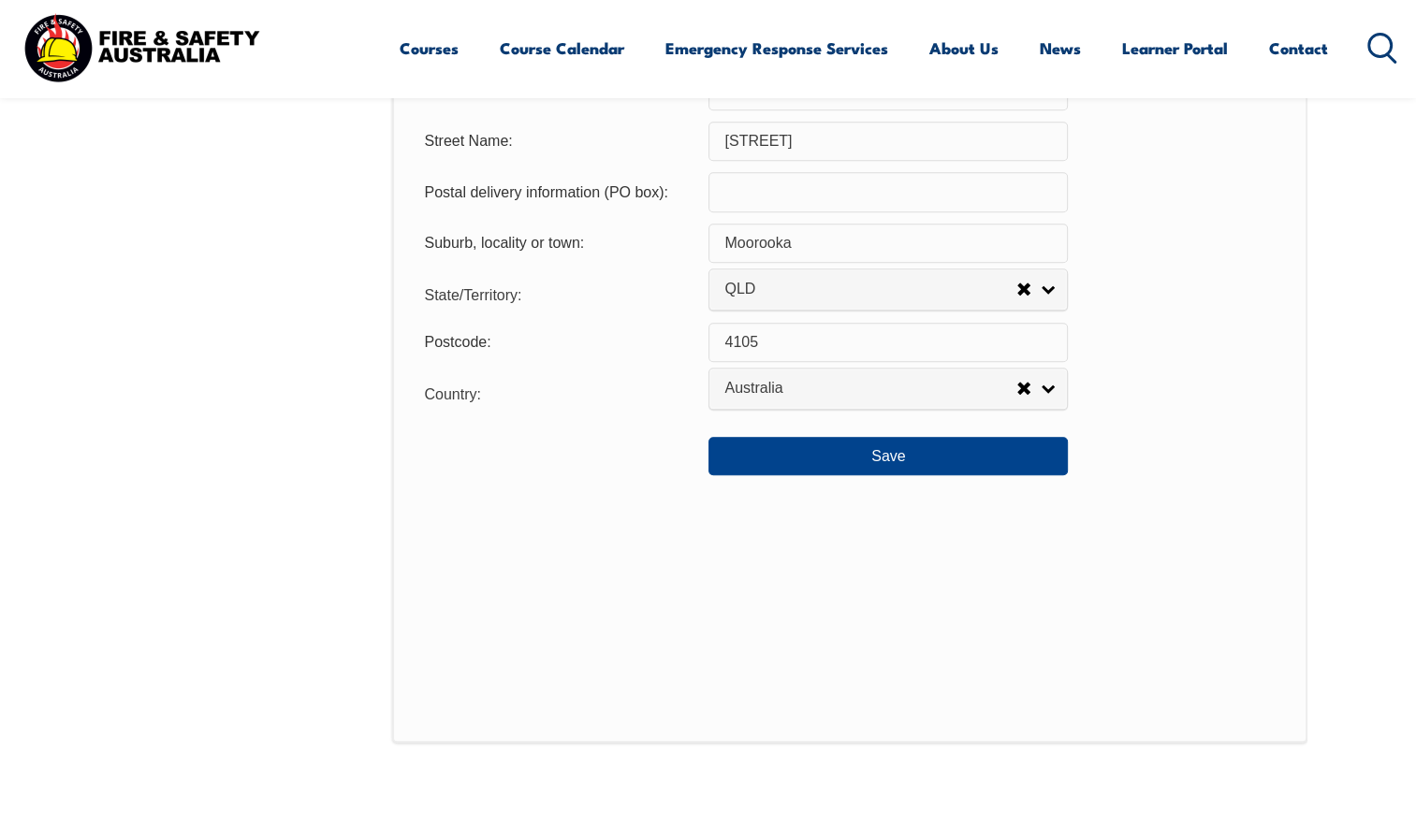 scroll, scrollTop: 1417, scrollLeft: 0, axis: vertical 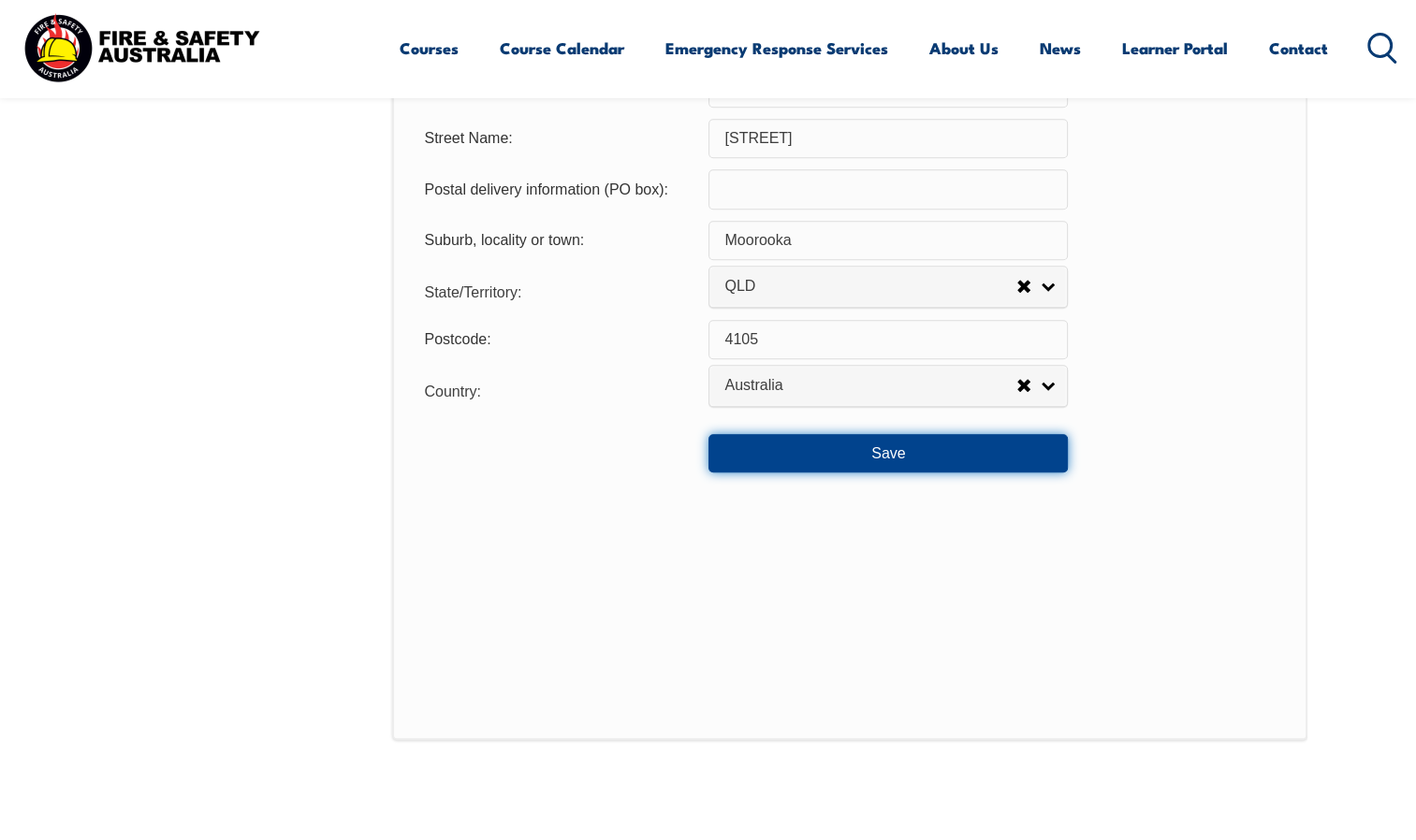 click on "Save" at bounding box center (888, 453) 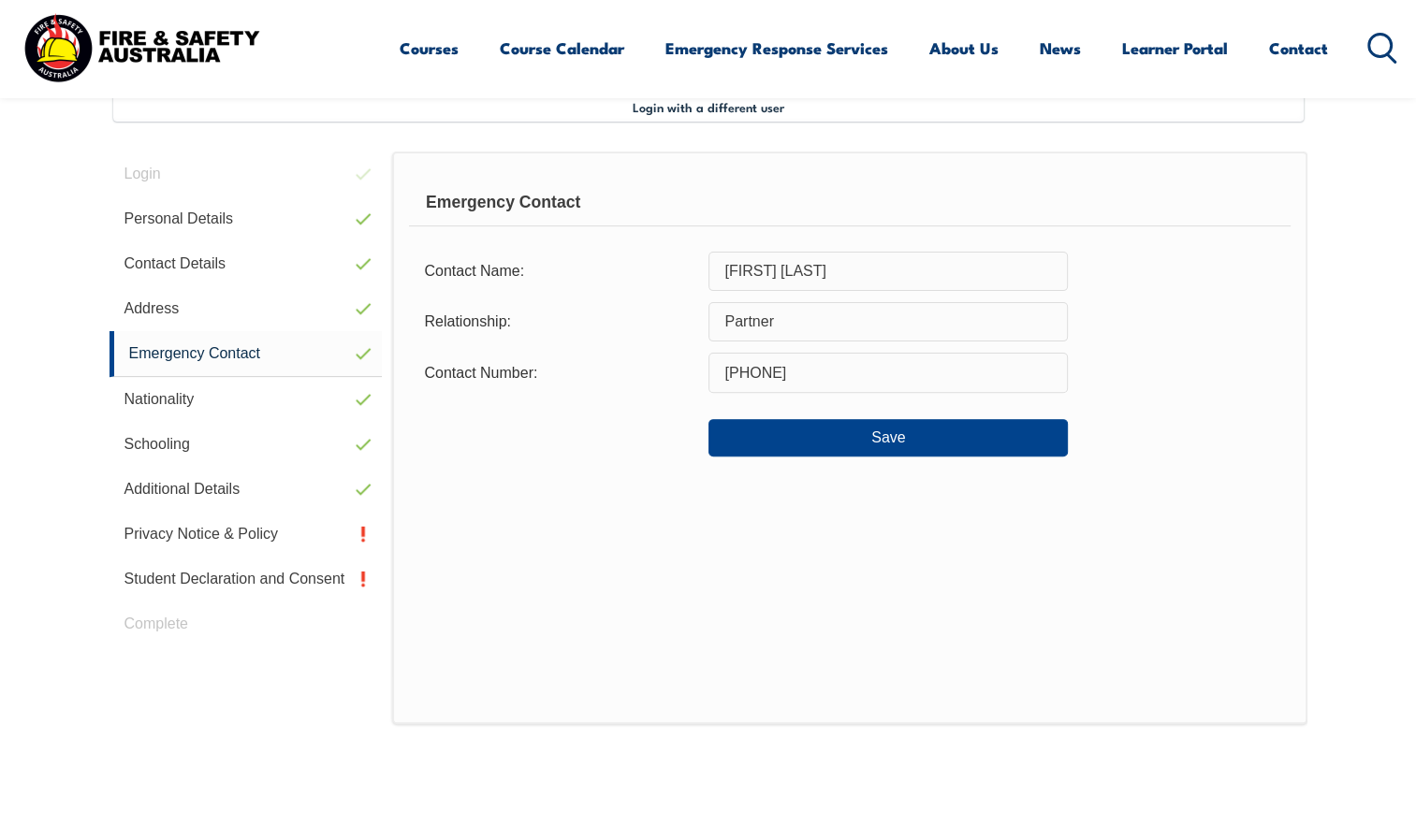 scroll, scrollTop: 509, scrollLeft: 0, axis: vertical 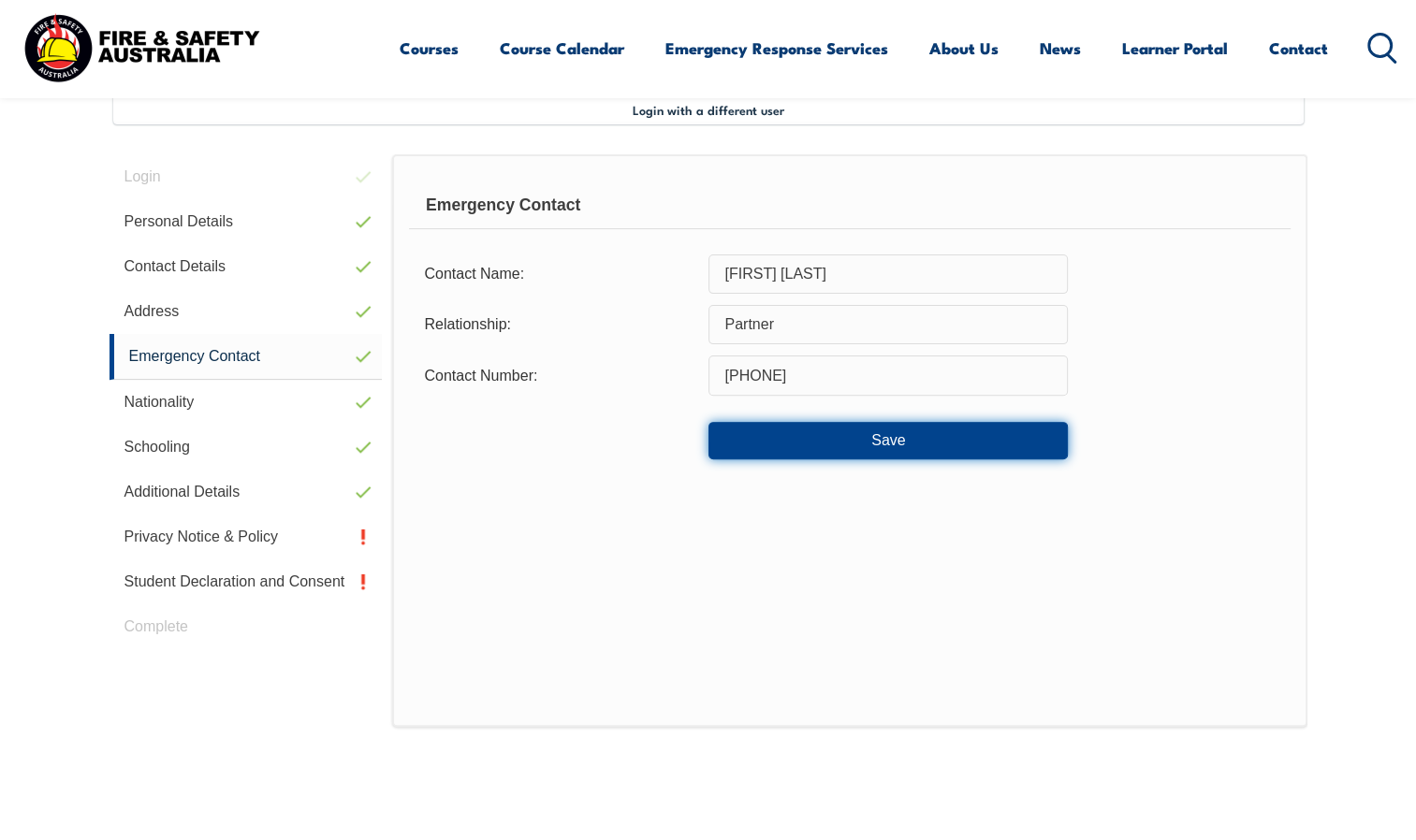 click on "Save" at bounding box center (888, 441) 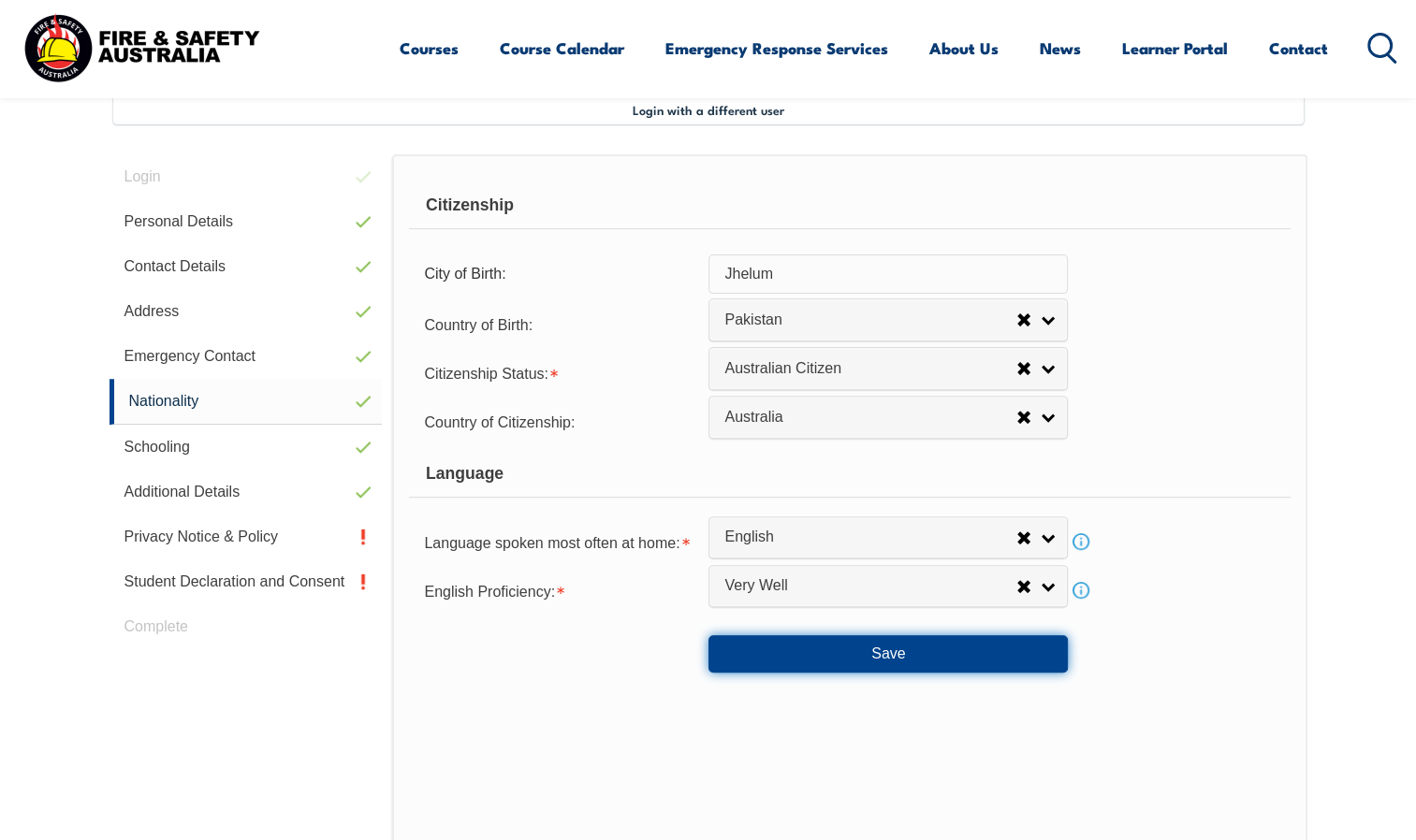 click on "Save" at bounding box center (888, 654) 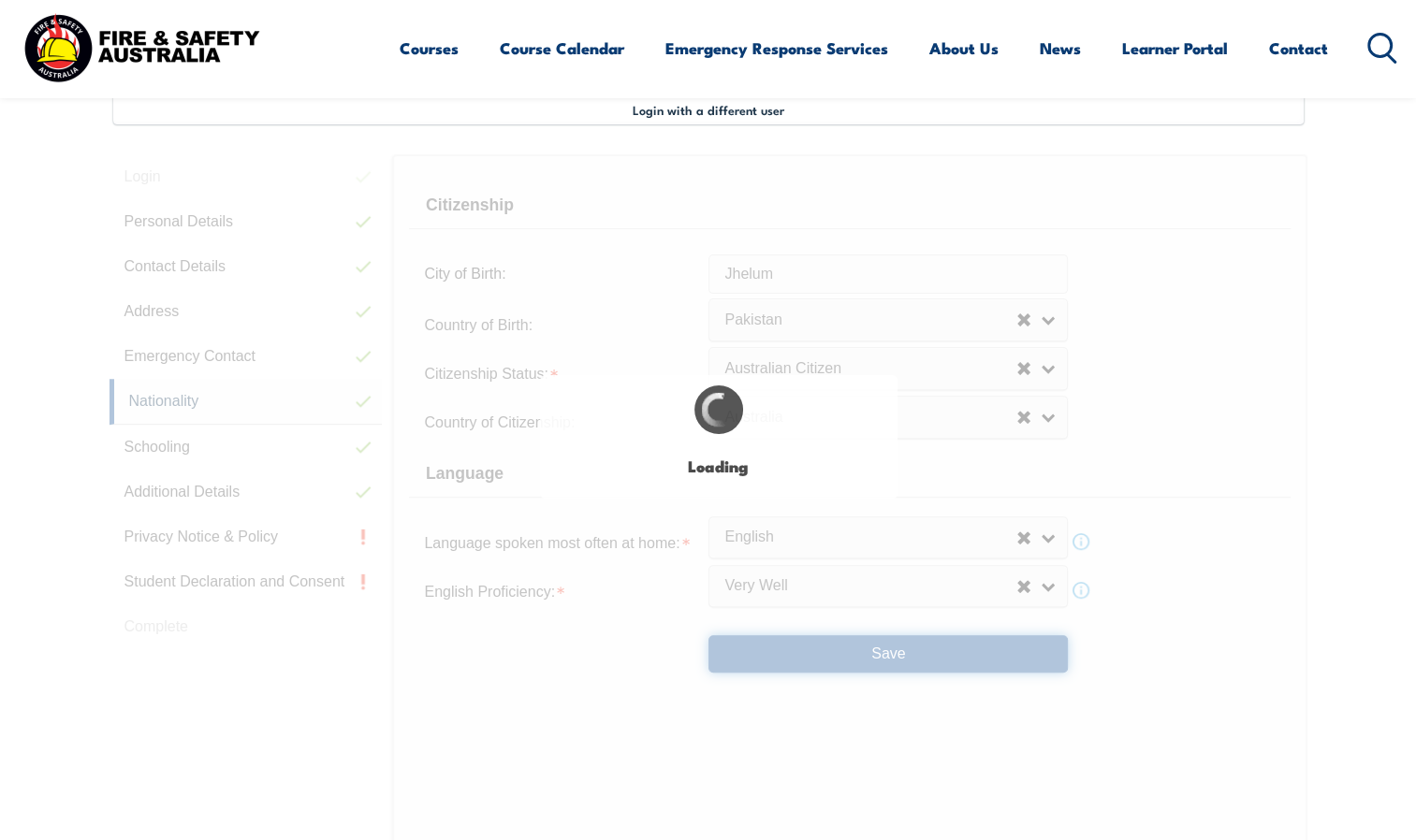 select on "false" 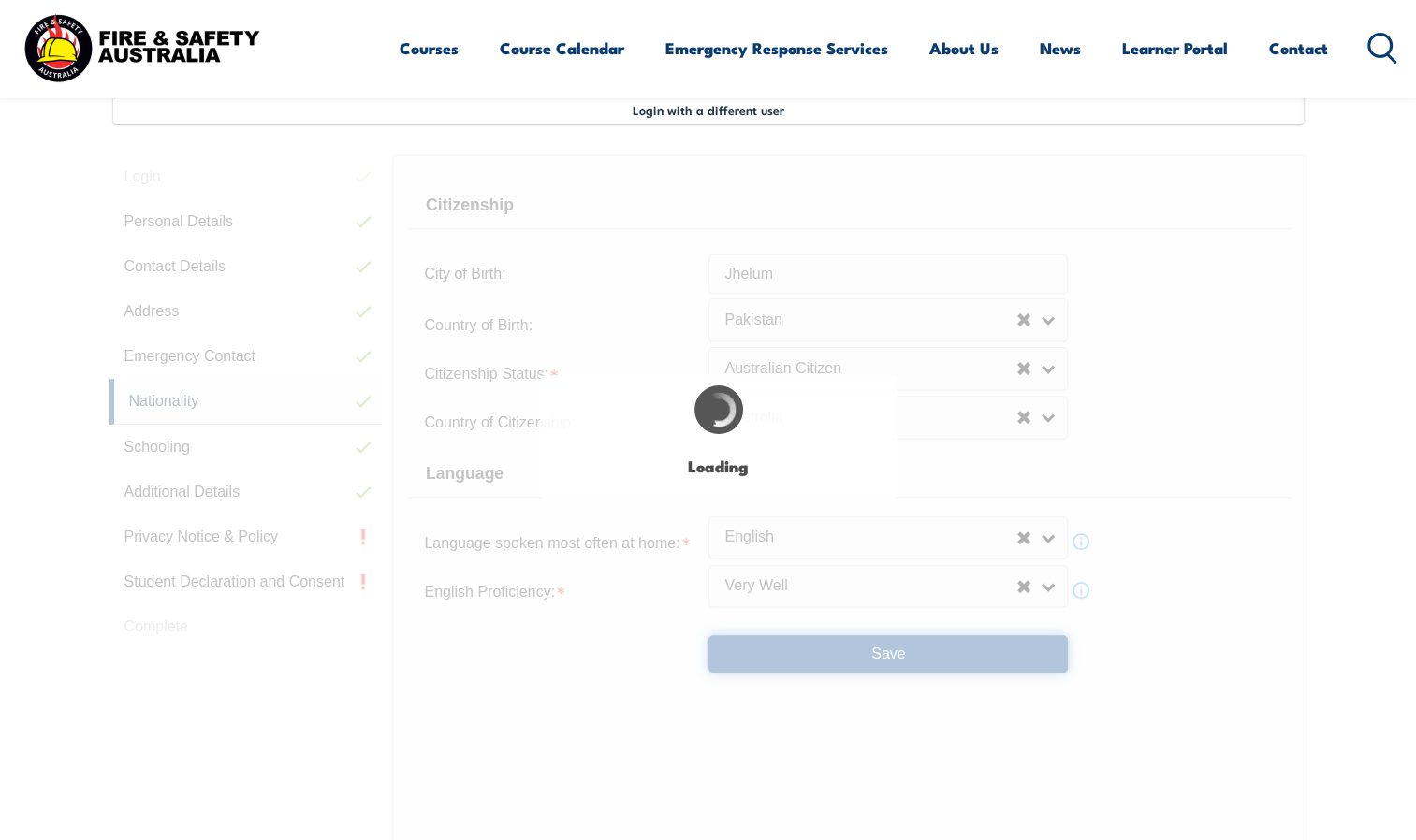select on "true" 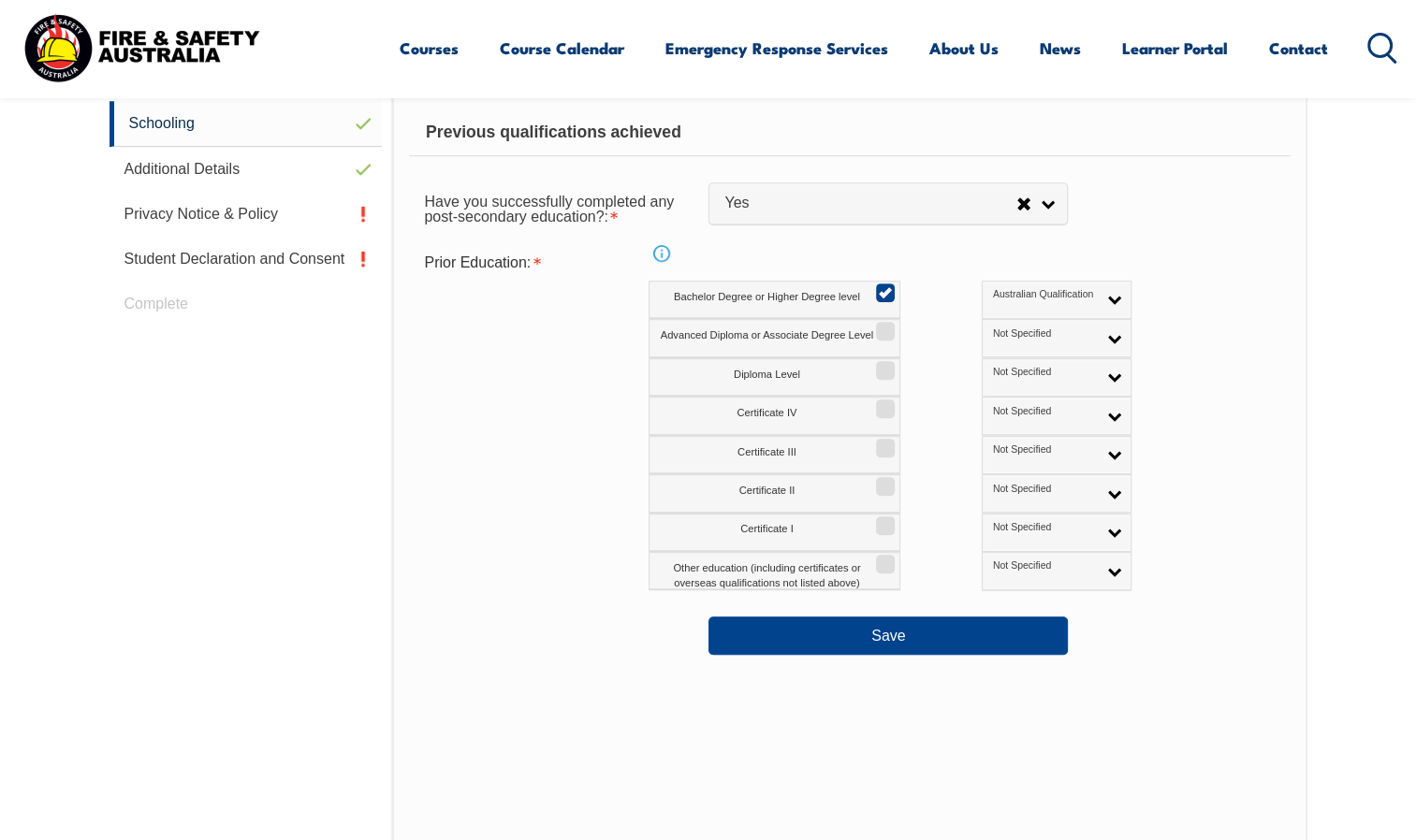 scroll, scrollTop: 833, scrollLeft: 0, axis: vertical 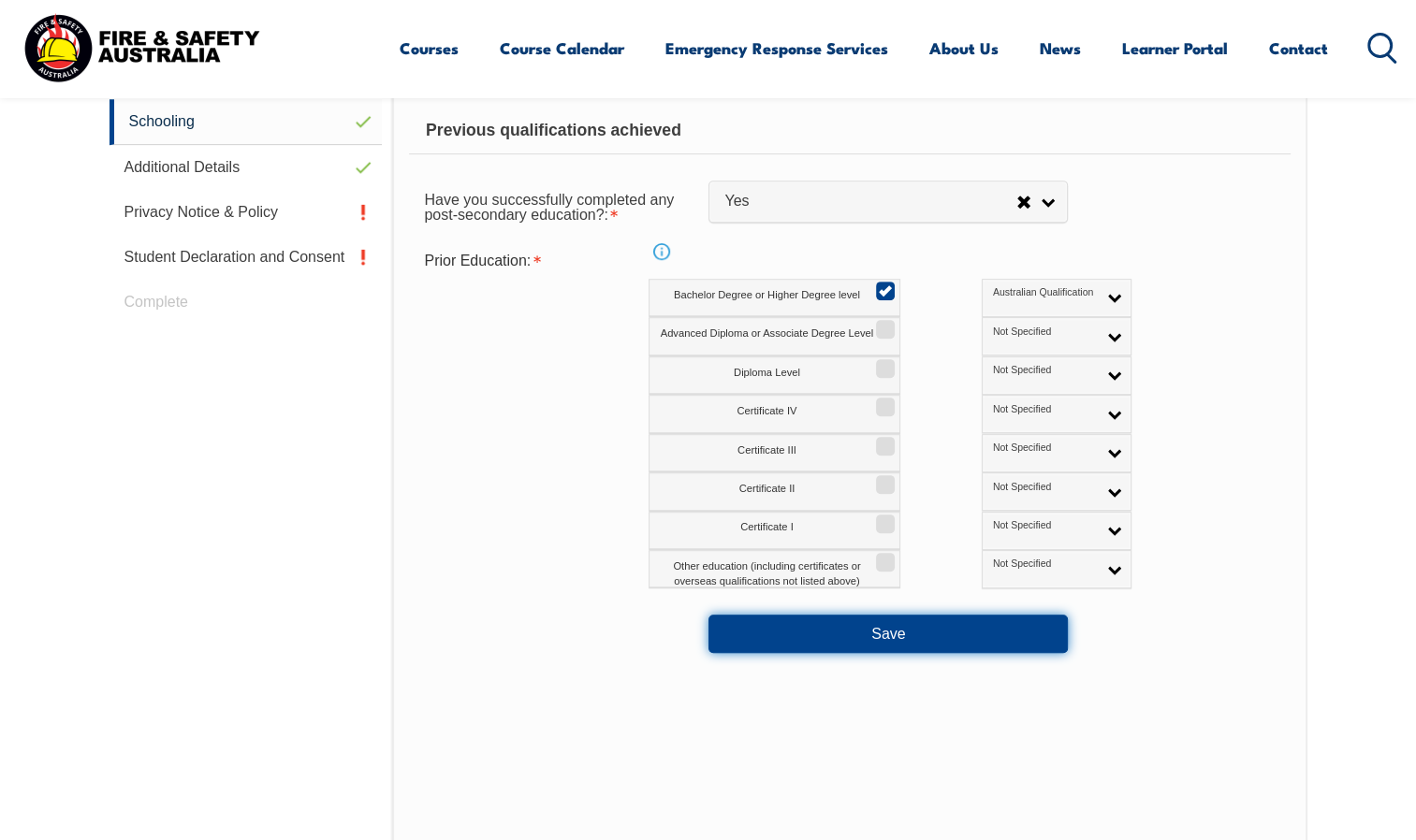 click on "Save" at bounding box center (888, 633) 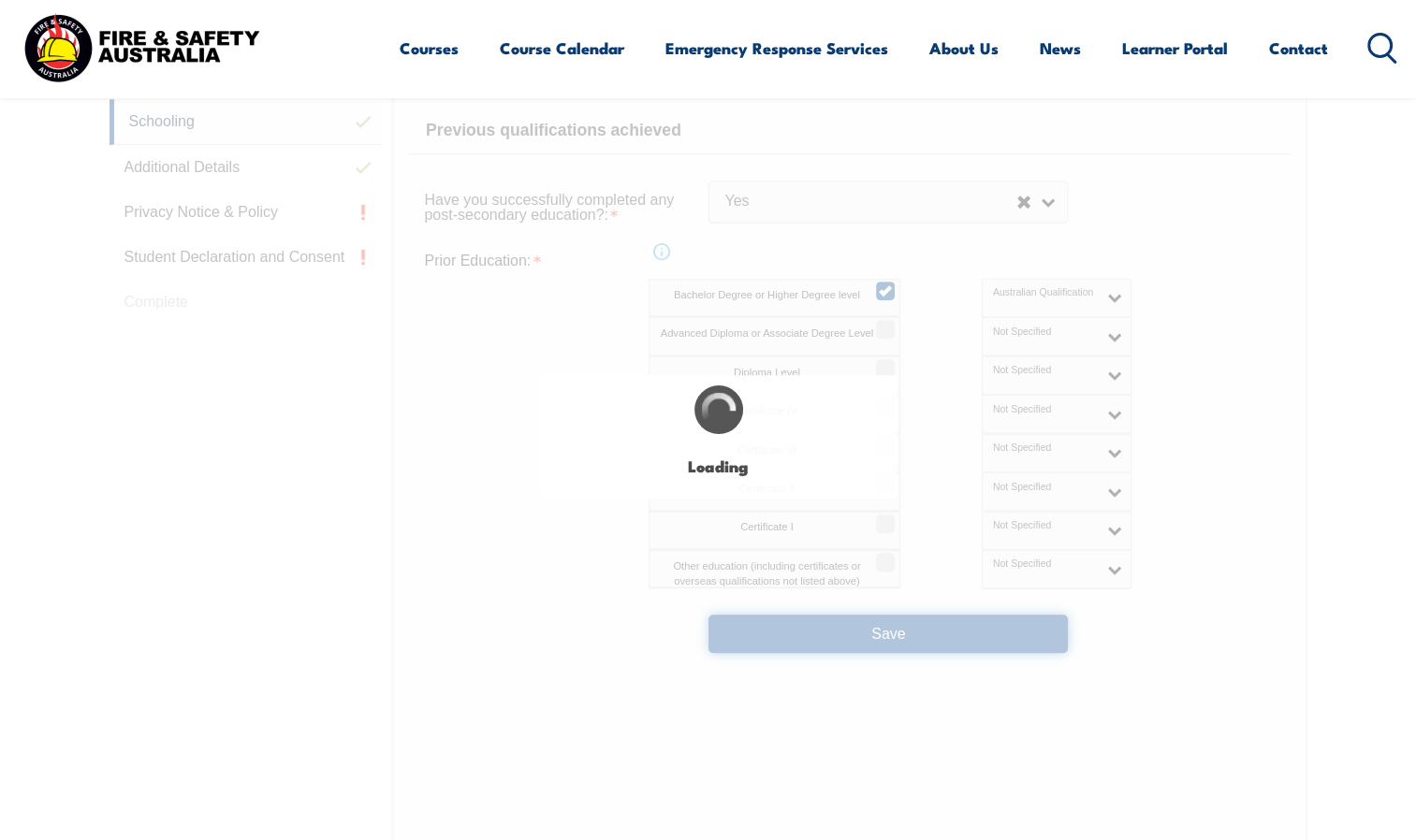 select on "false" 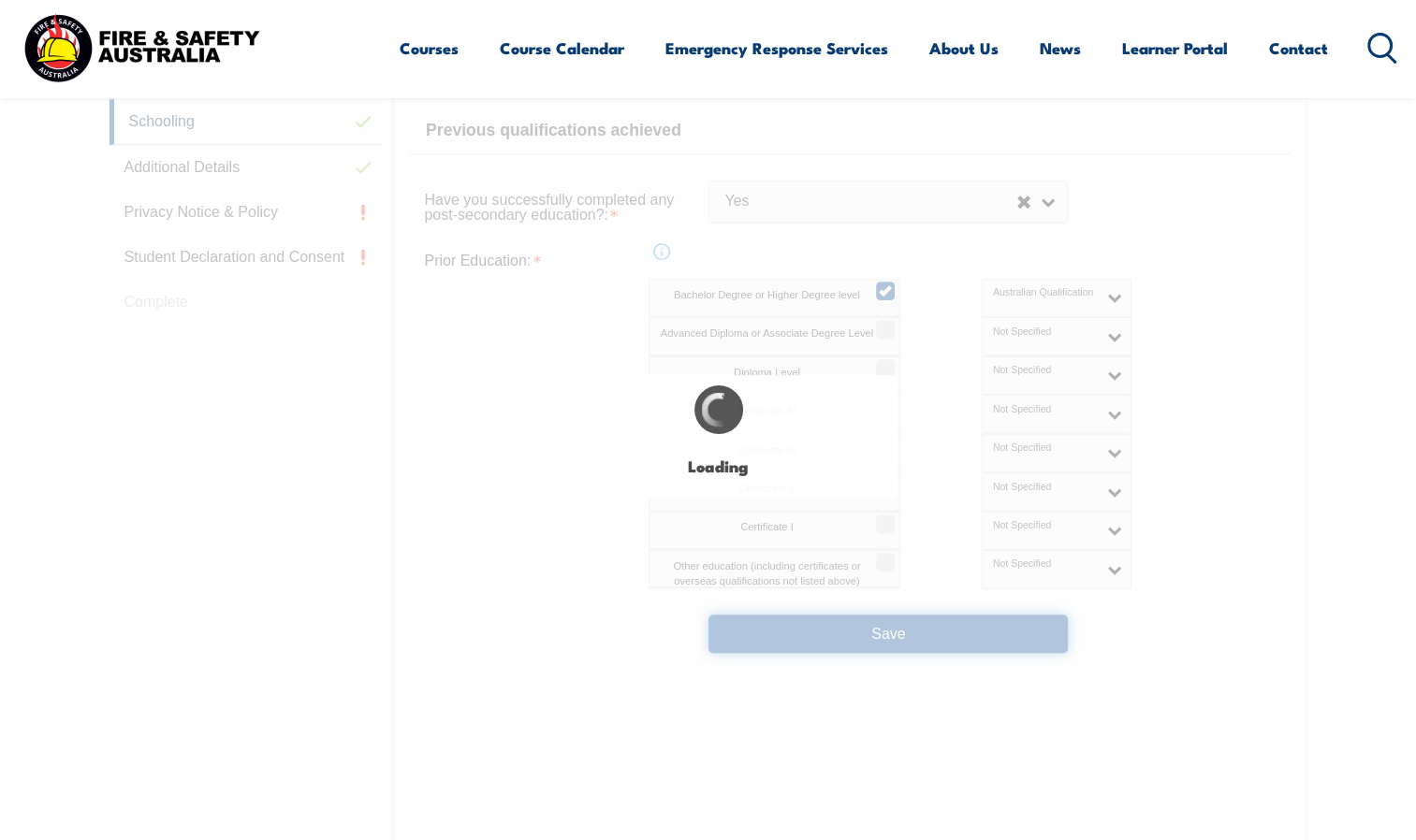 select on "true" 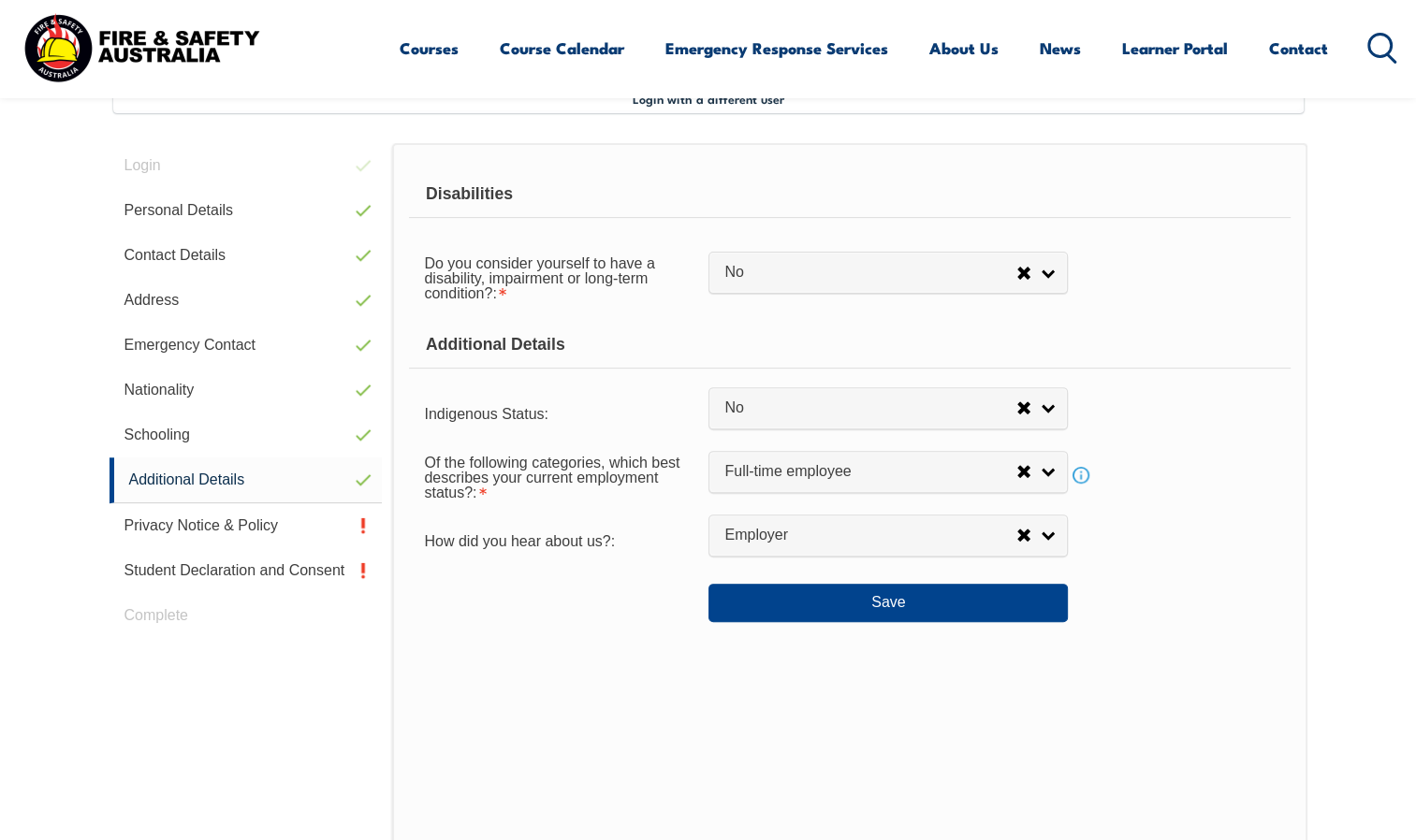 scroll, scrollTop: 509, scrollLeft: 0, axis: vertical 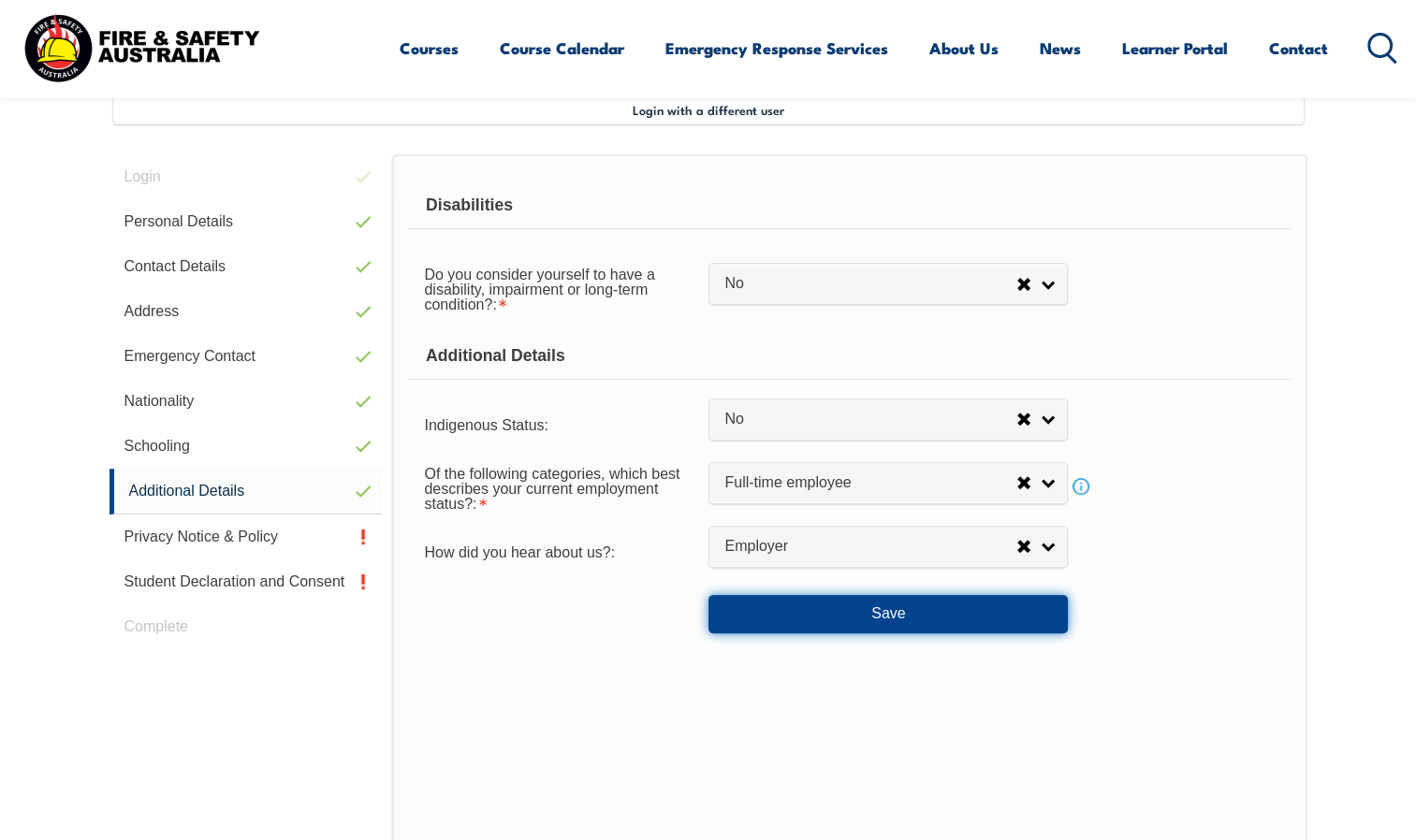 click on "Save" at bounding box center [888, 614] 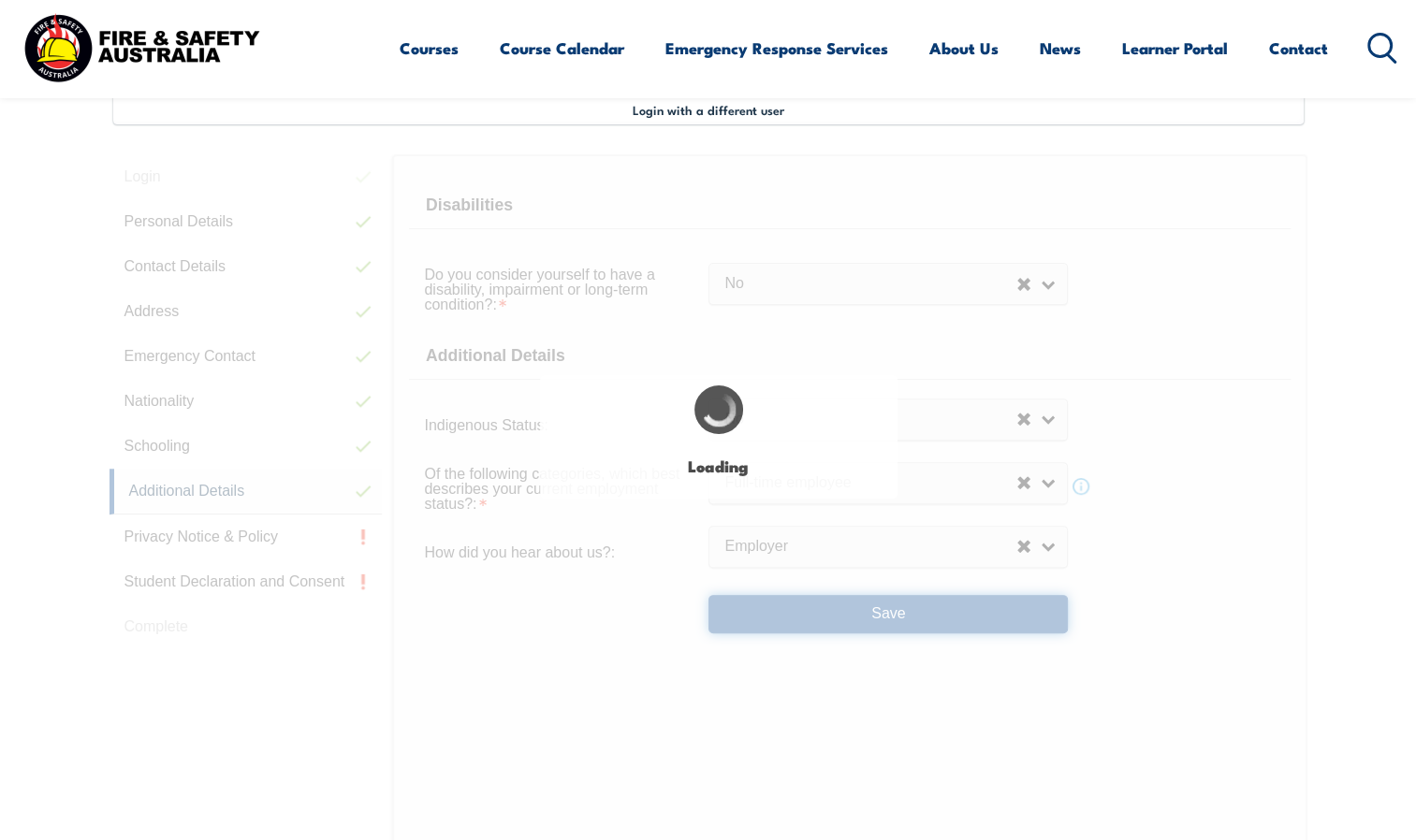 select on "false" 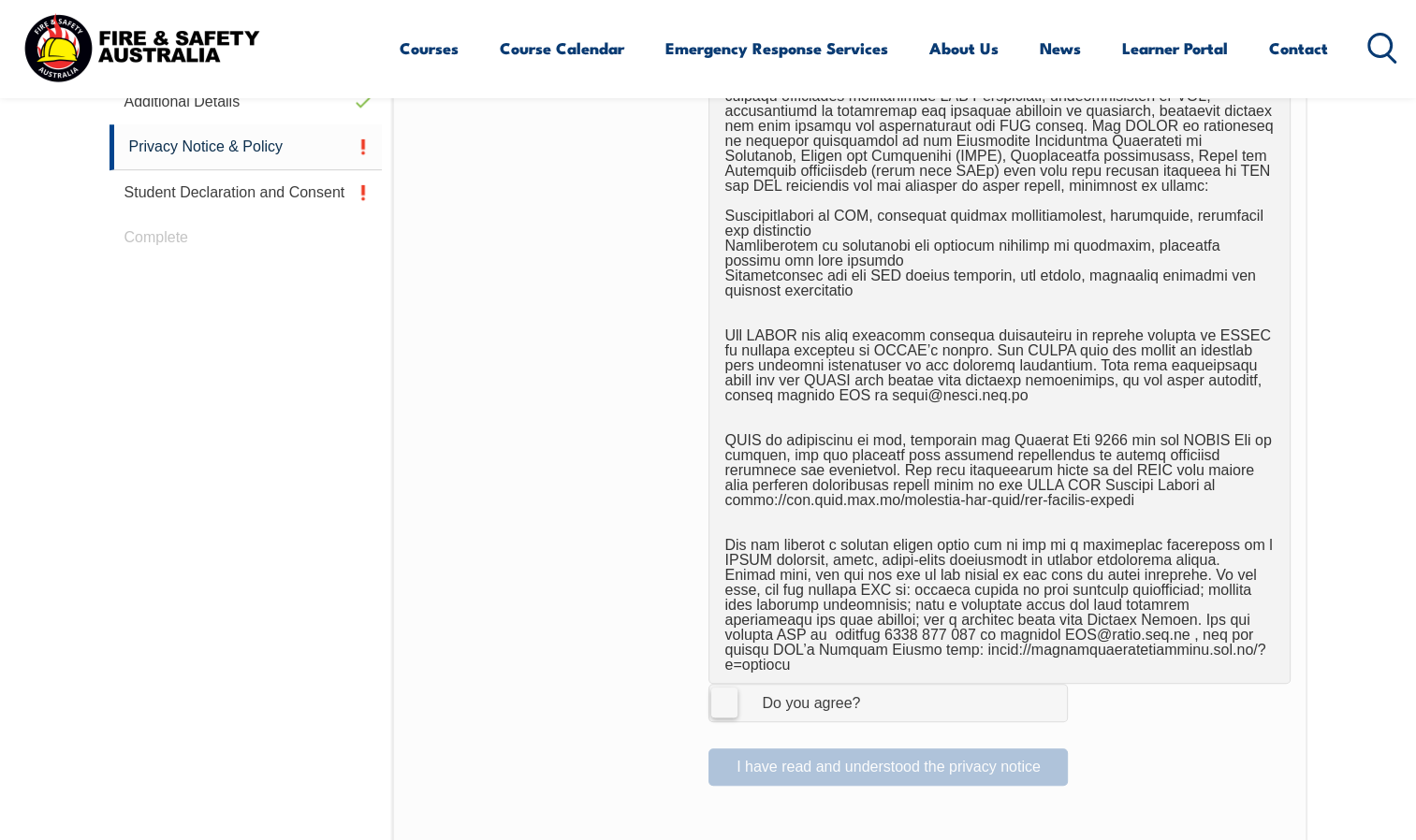 scroll, scrollTop: 998, scrollLeft: 0, axis: vertical 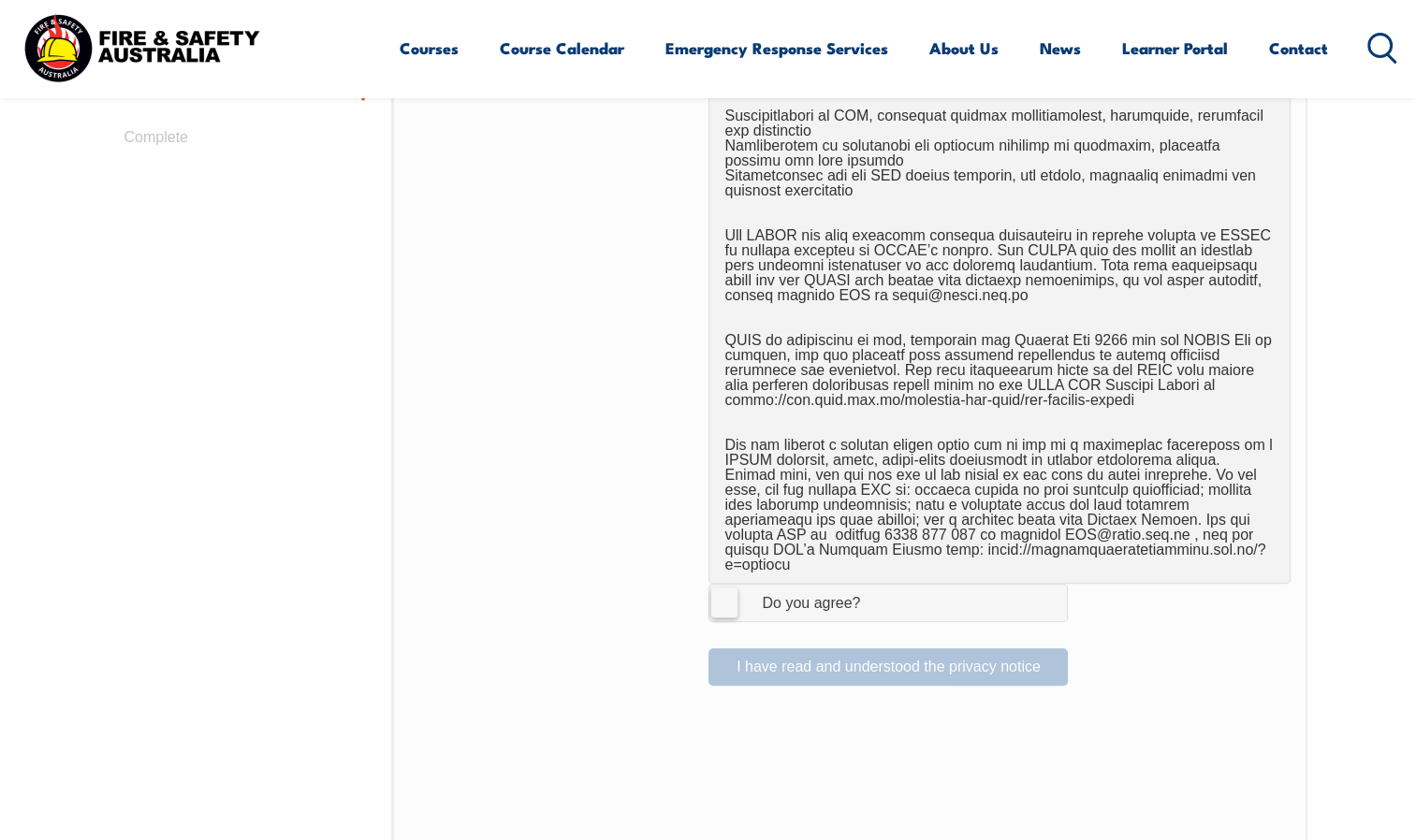 drag, startPoint x: 704, startPoint y: 585, endPoint x: 719, endPoint y: 587, distance: 15.13275 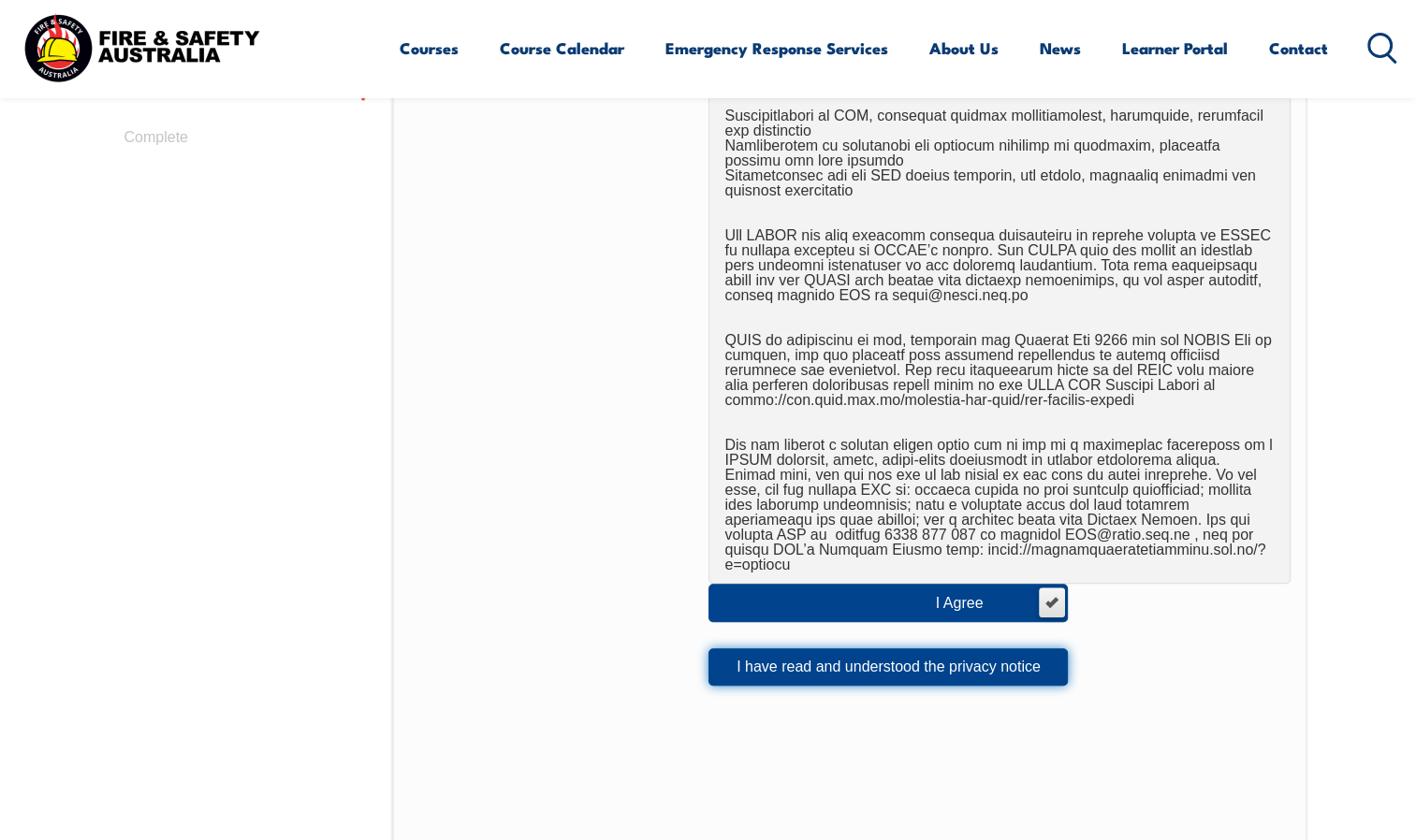 click on "I have read and understood the privacy notice" at bounding box center (888, 667) 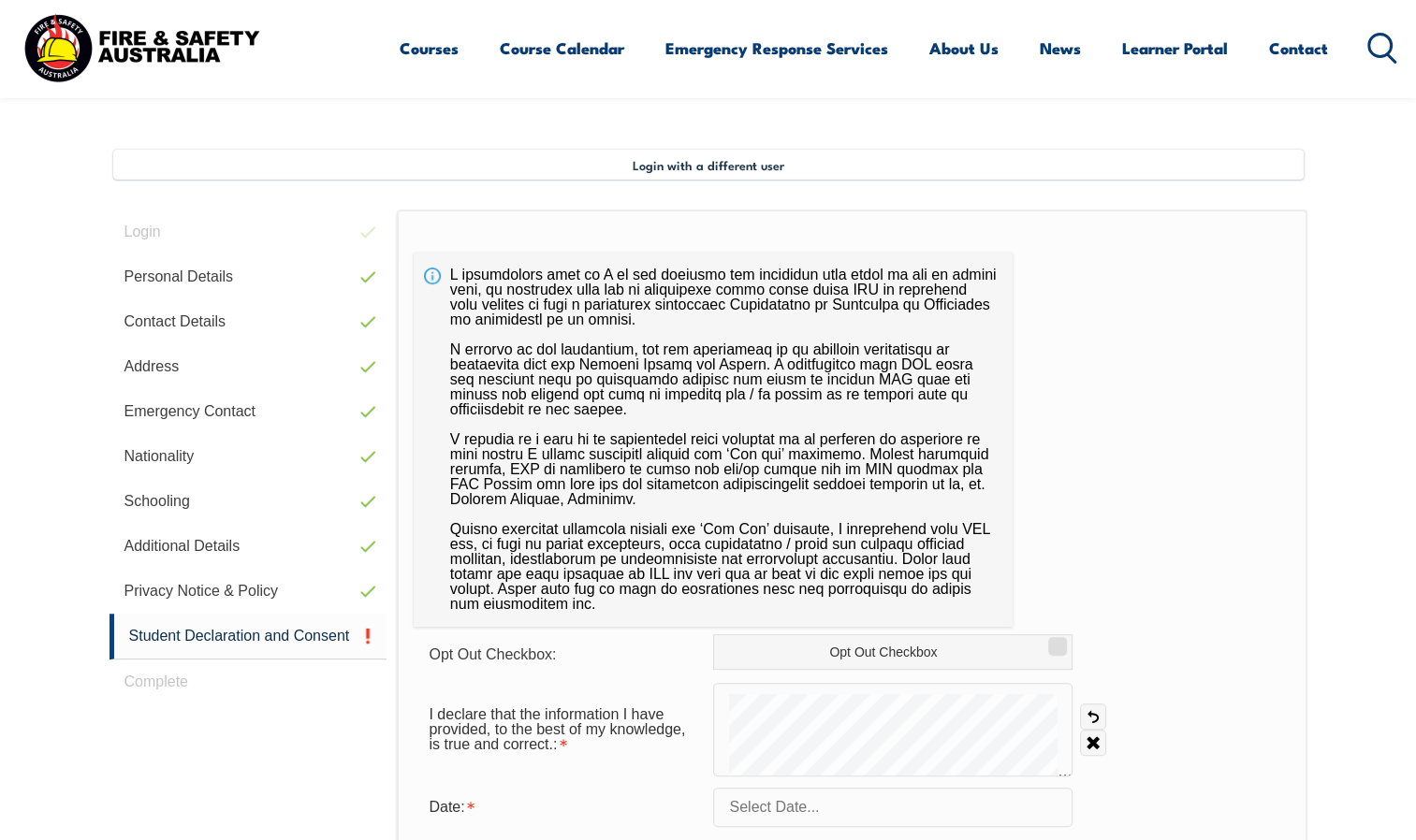 scroll, scrollTop: 610, scrollLeft: 0, axis: vertical 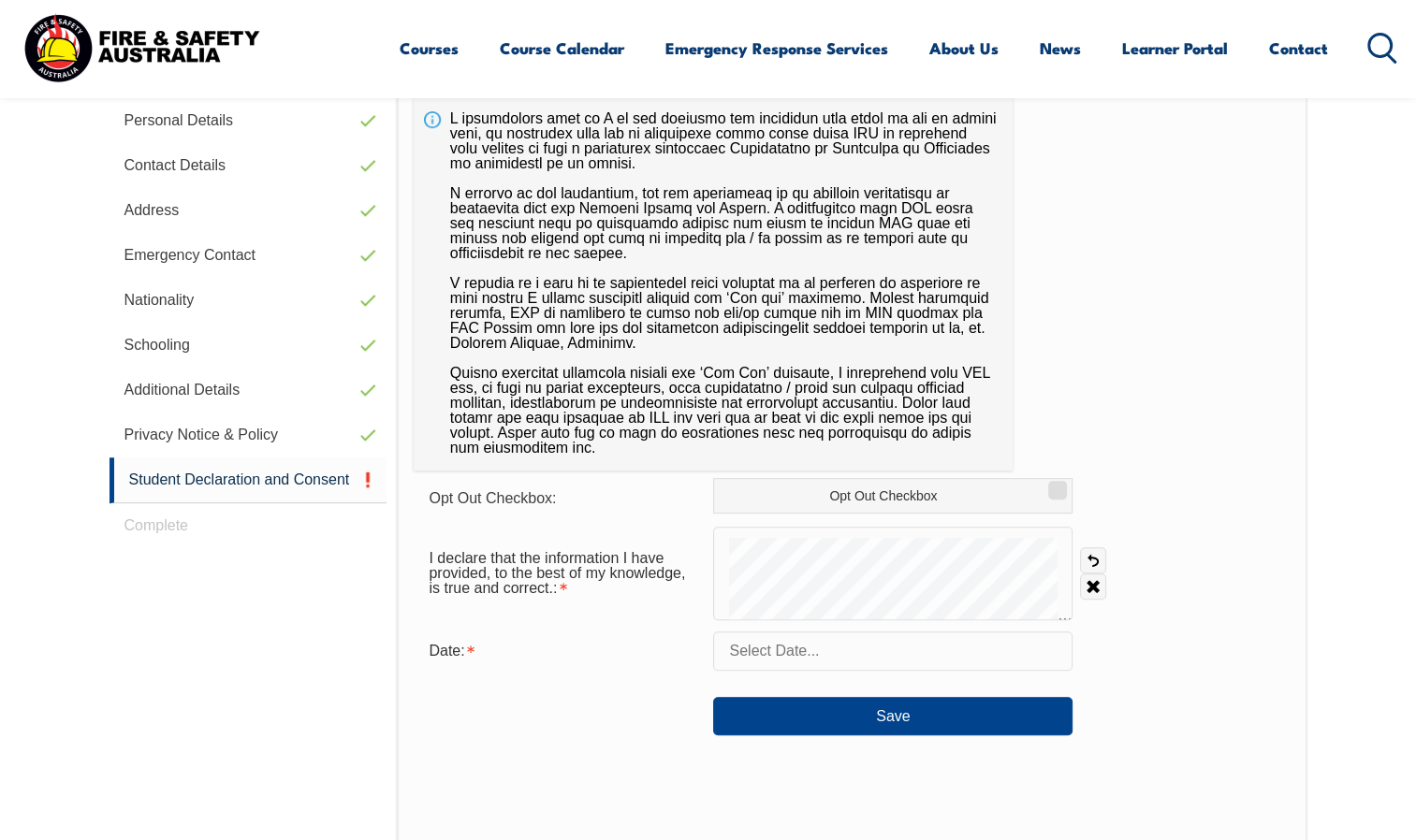 click on "Opt Out Checkbox" at bounding box center [1055, 484] 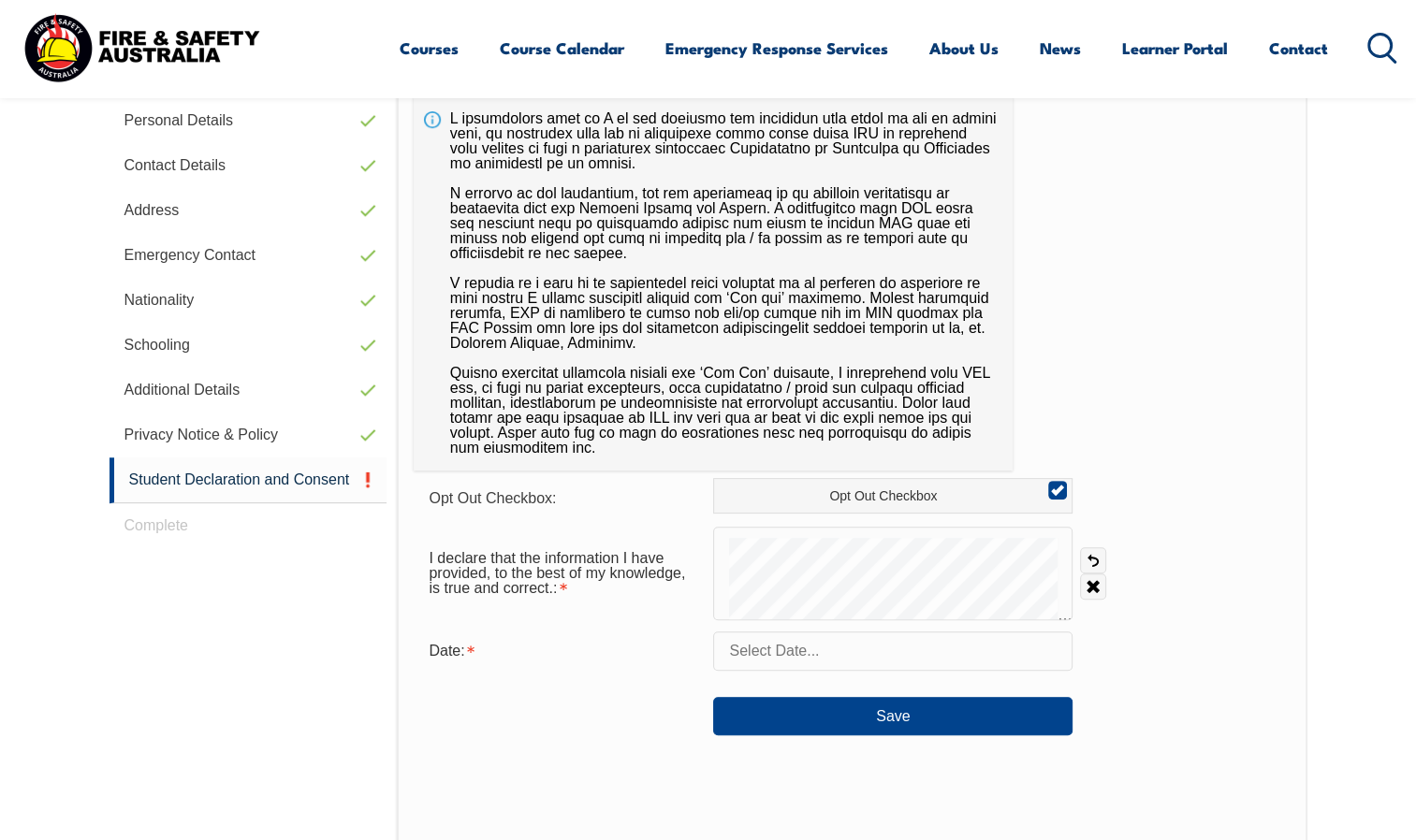click at bounding box center (893, 651) 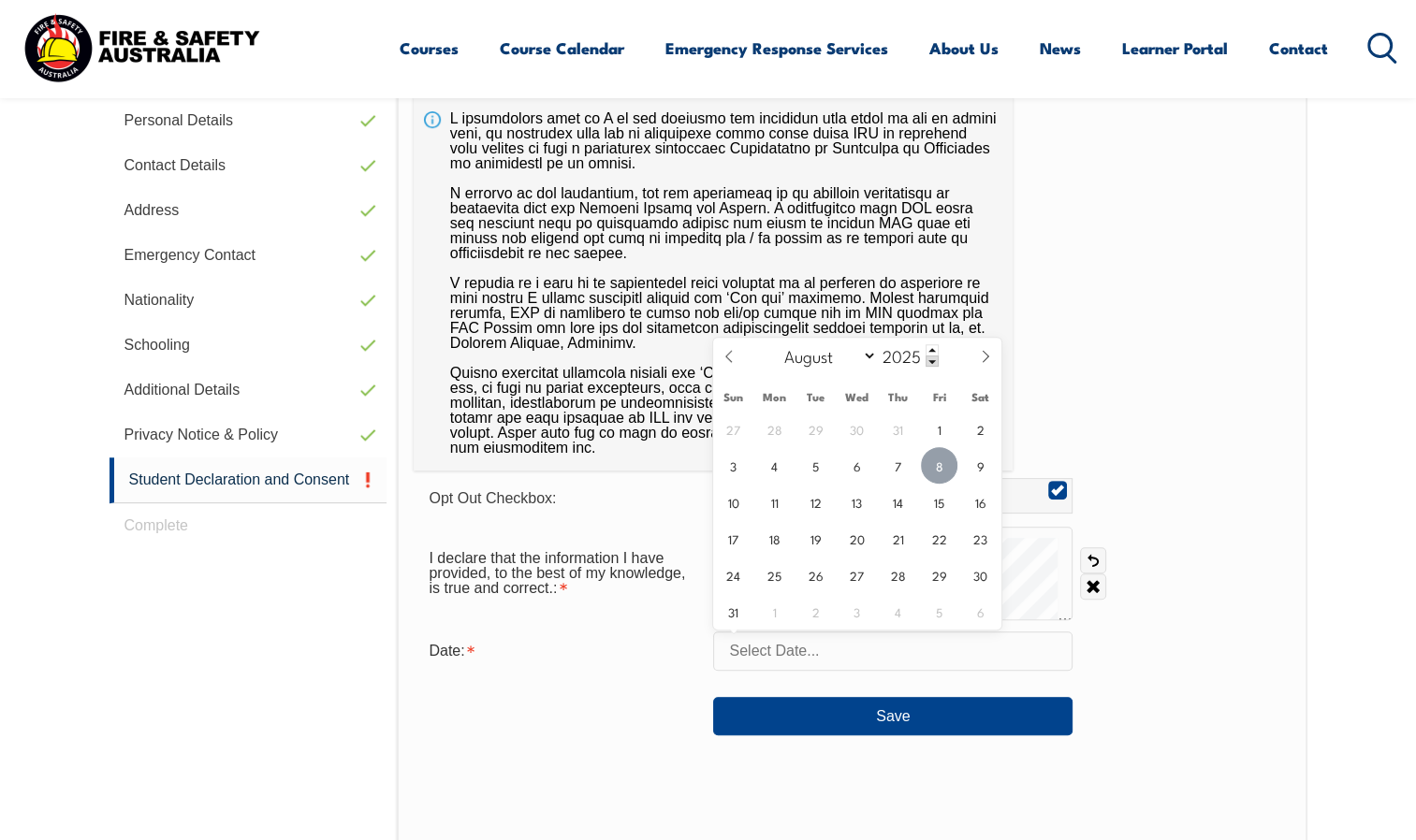 click on "8" at bounding box center (939, 465) 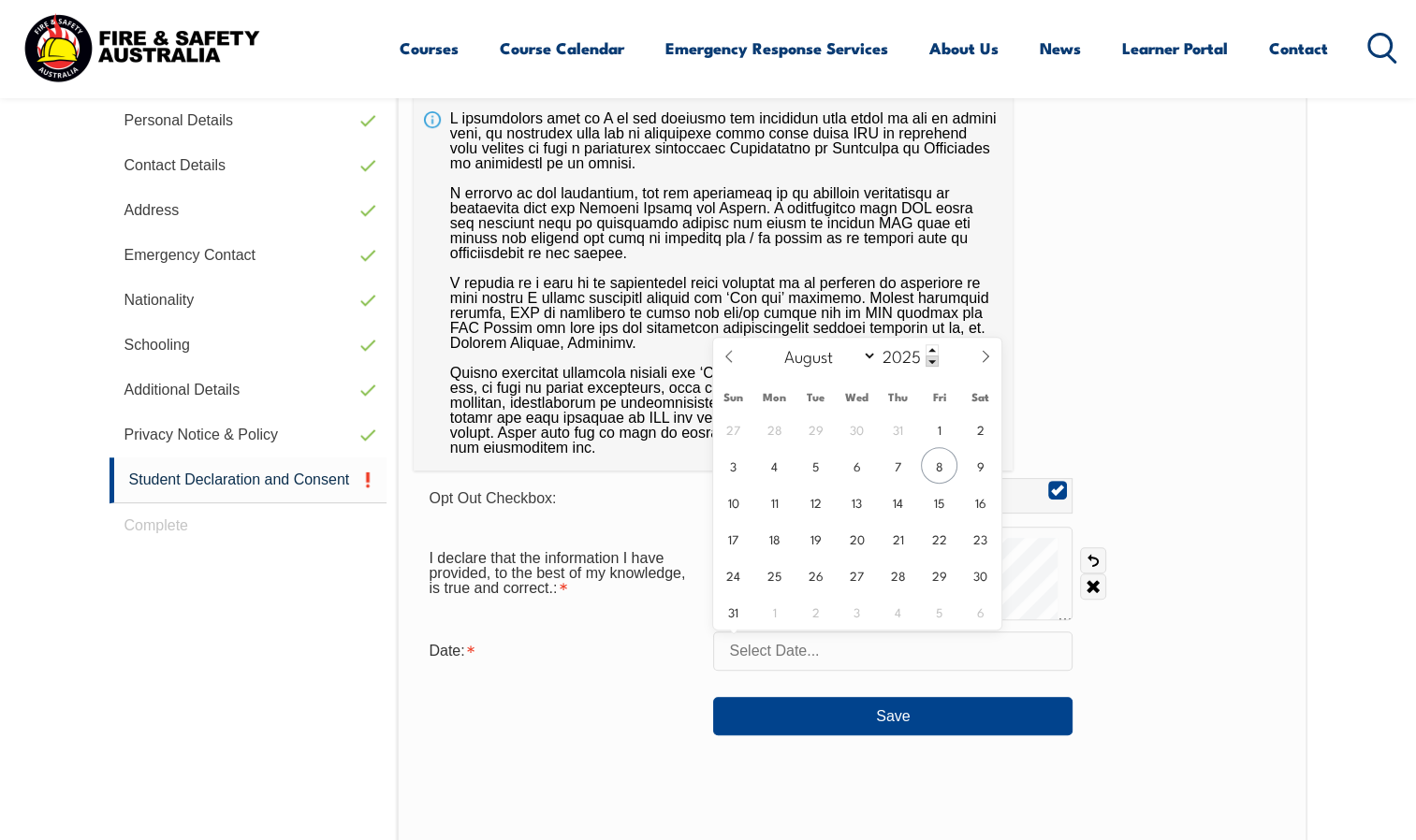 type on "August 8, 2025" 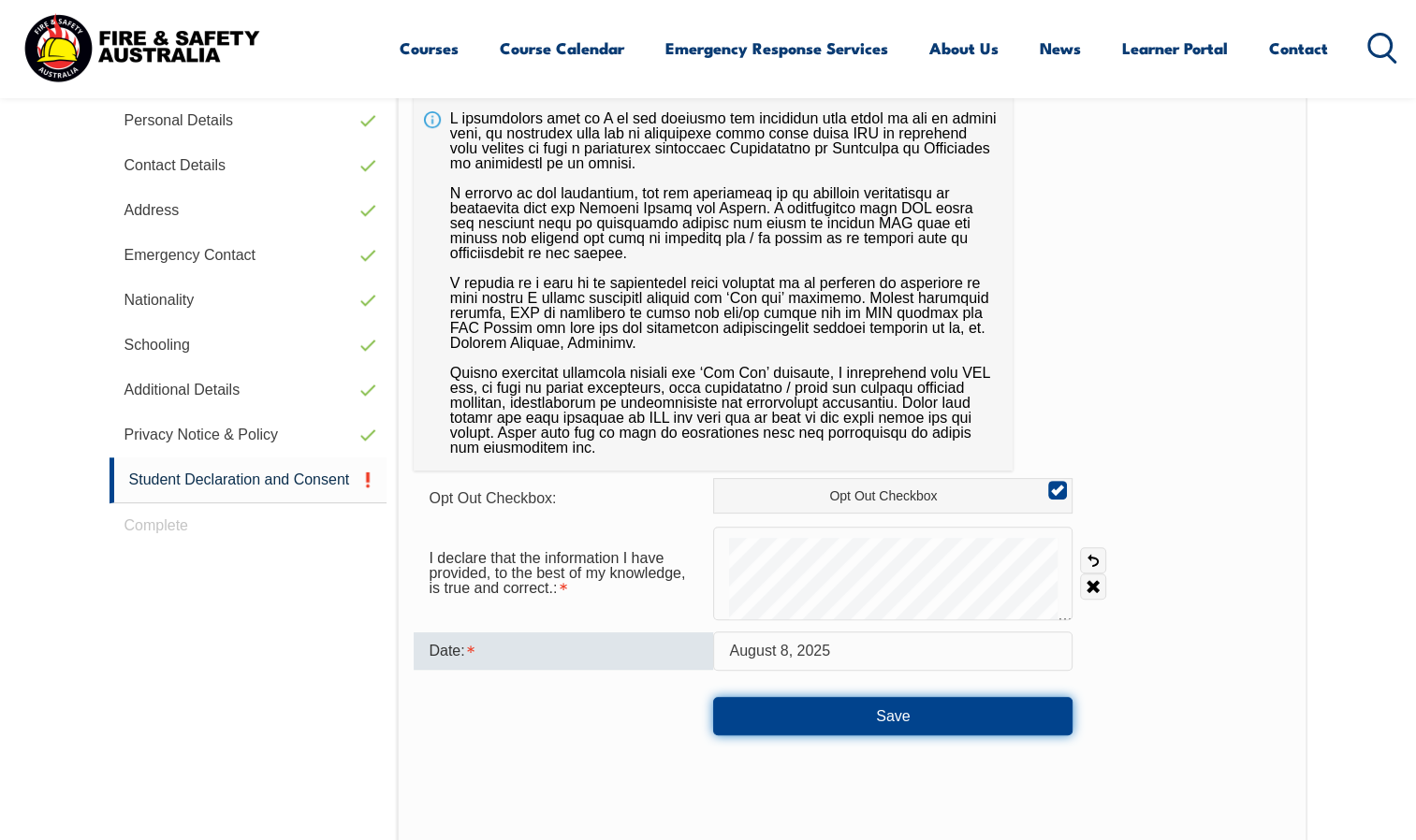 click on "Save" at bounding box center [893, 716] 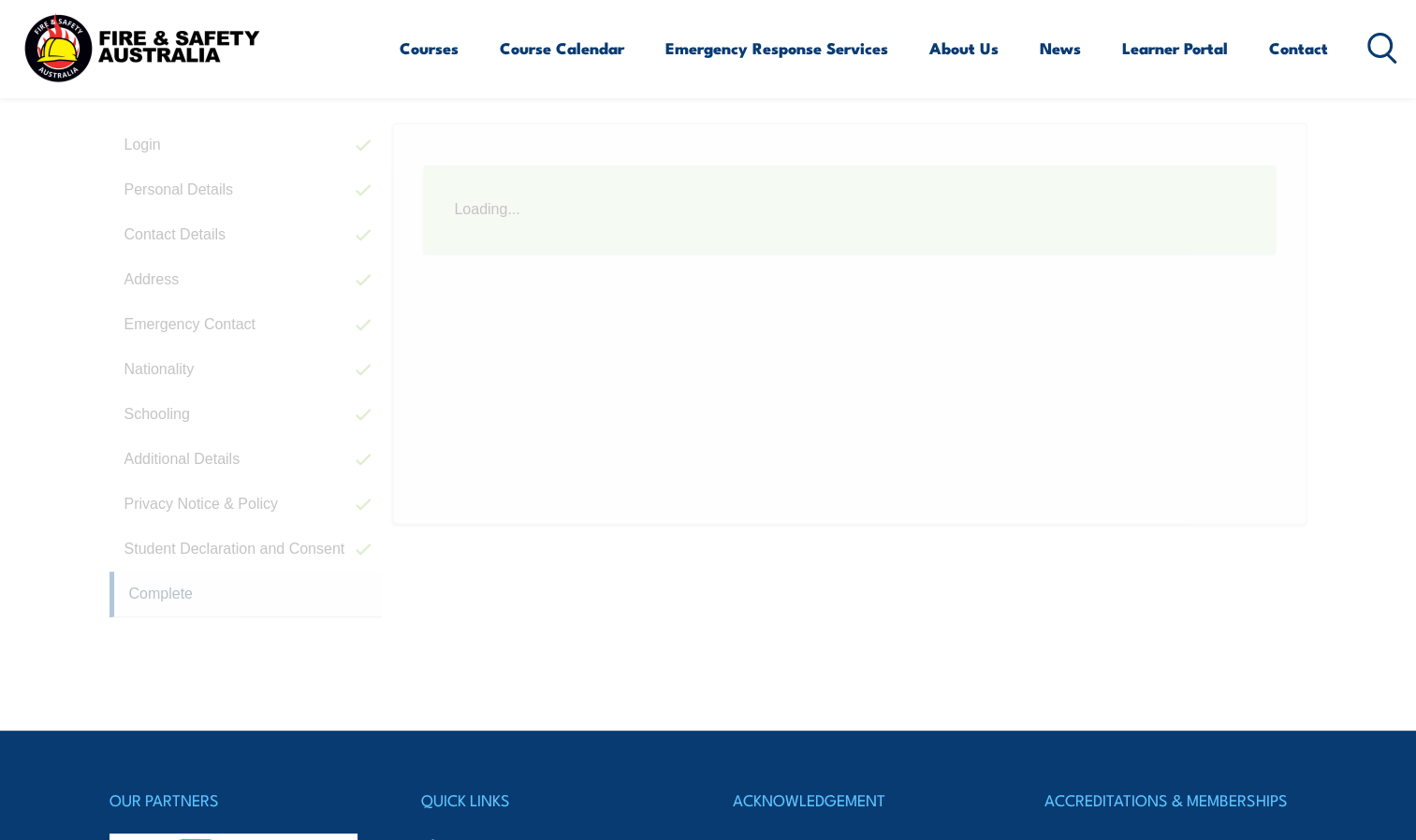 scroll, scrollTop: 509, scrollLeft: 0, axis: vertical 